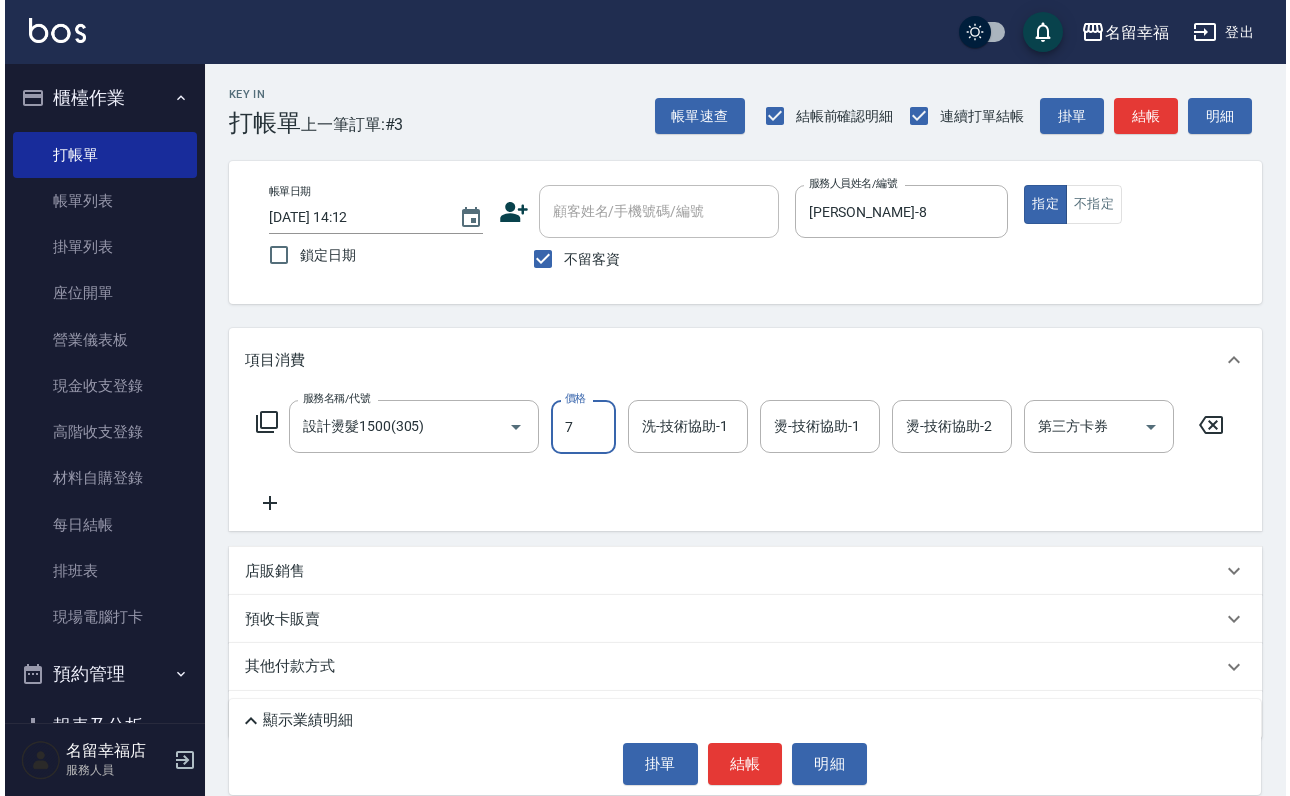 scroll, scrollTop: 0, scrollLeft: 0, axis: both 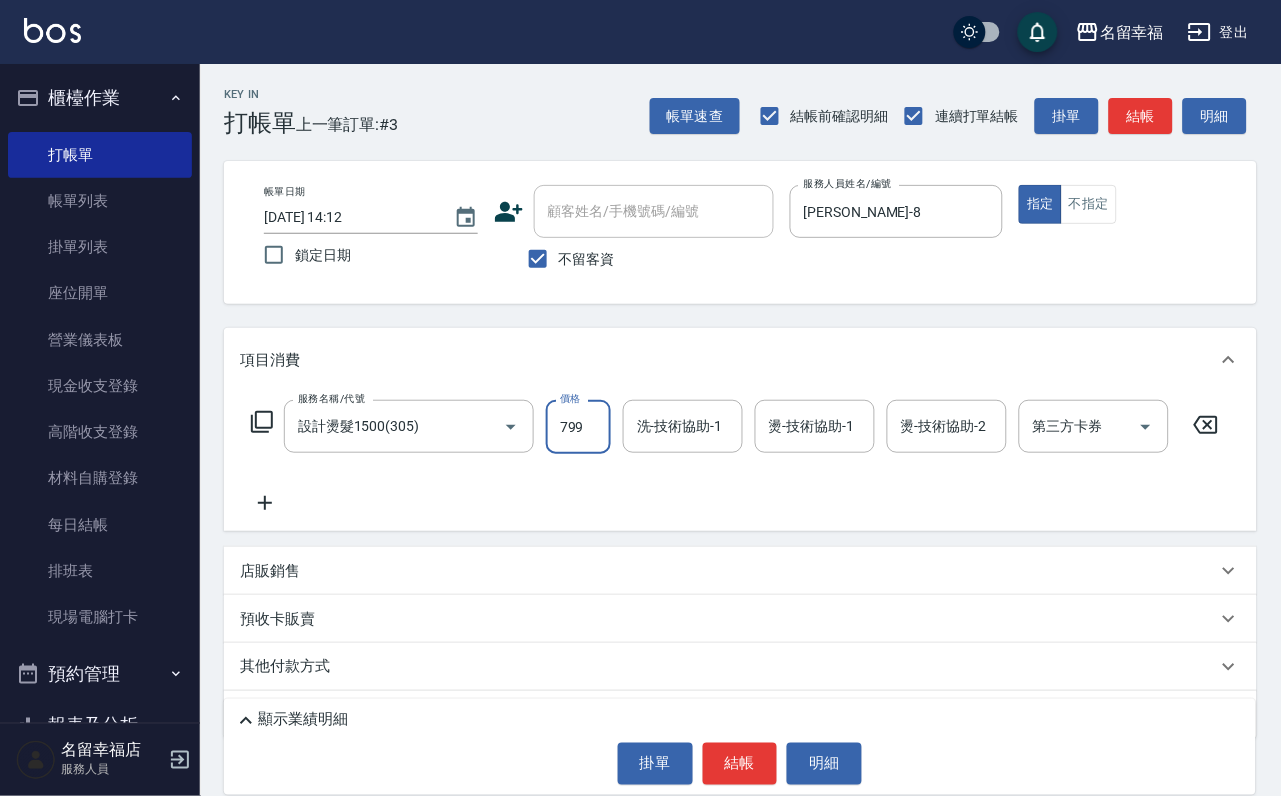 type on "799" 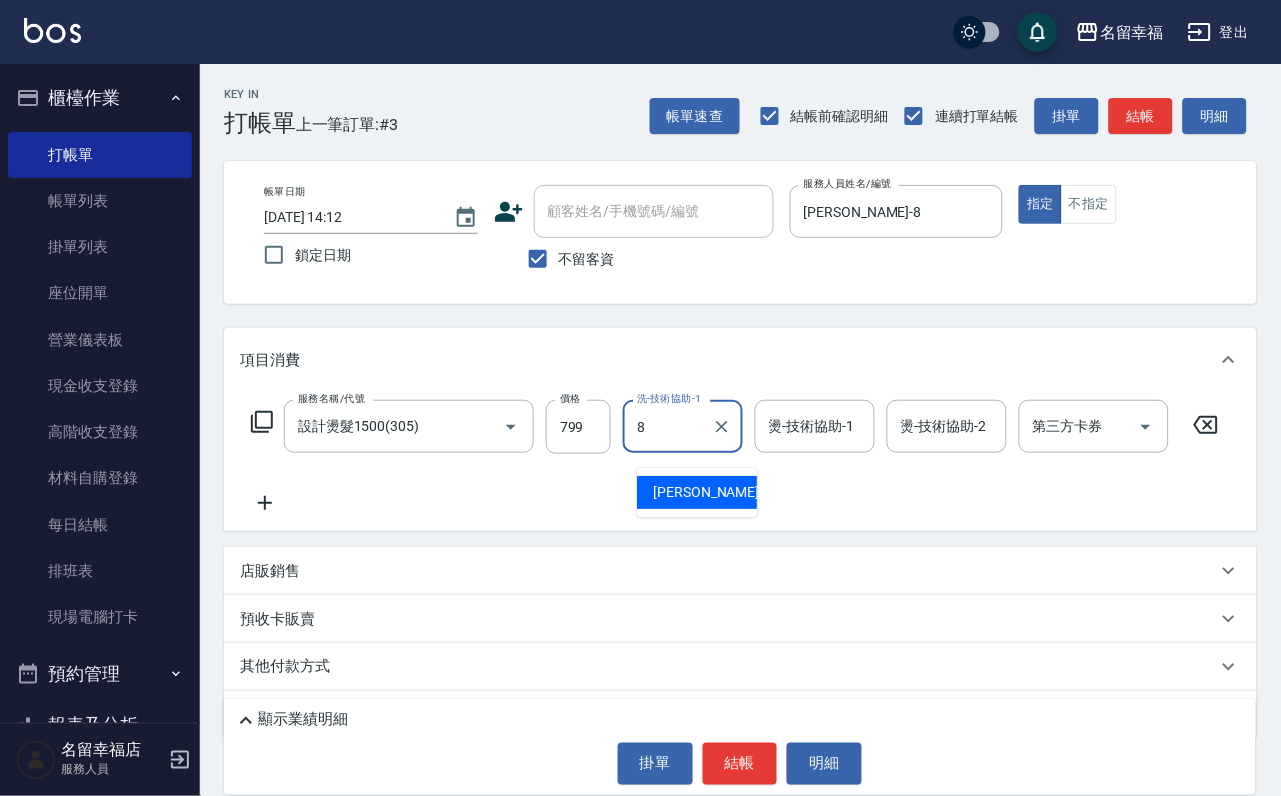 type on "[PERSON_NAME]-8" 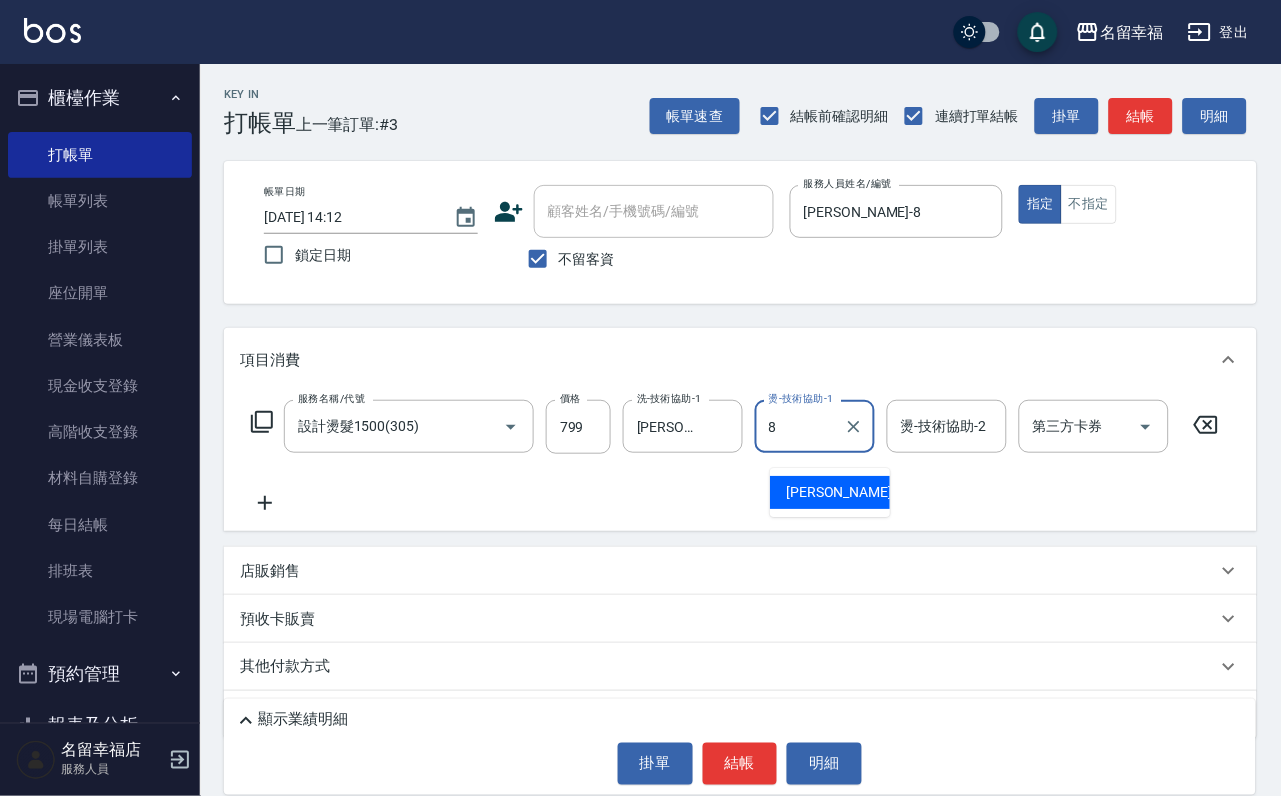 type on "[PERSON_NAME]-8" 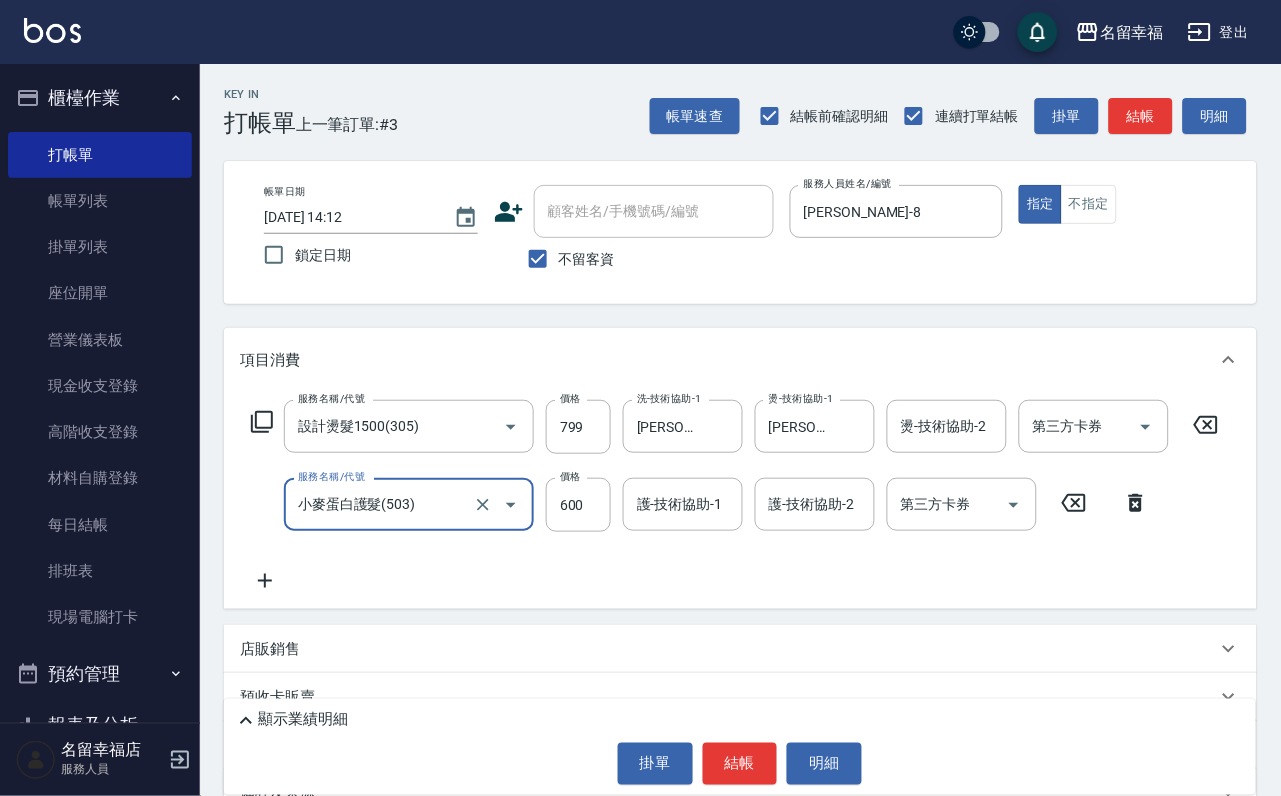 type on "小麥蛋白護髮(503)" 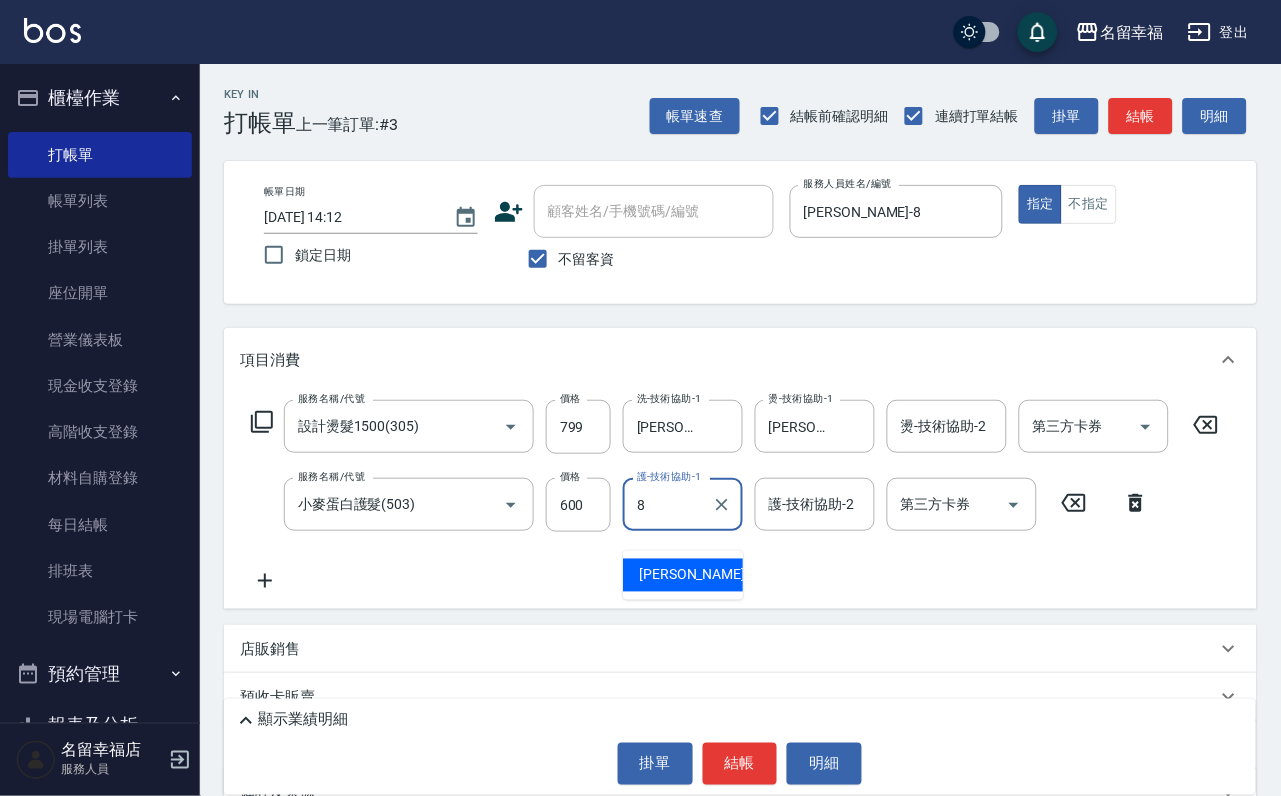 type on "[PERSON_NAME]-8" 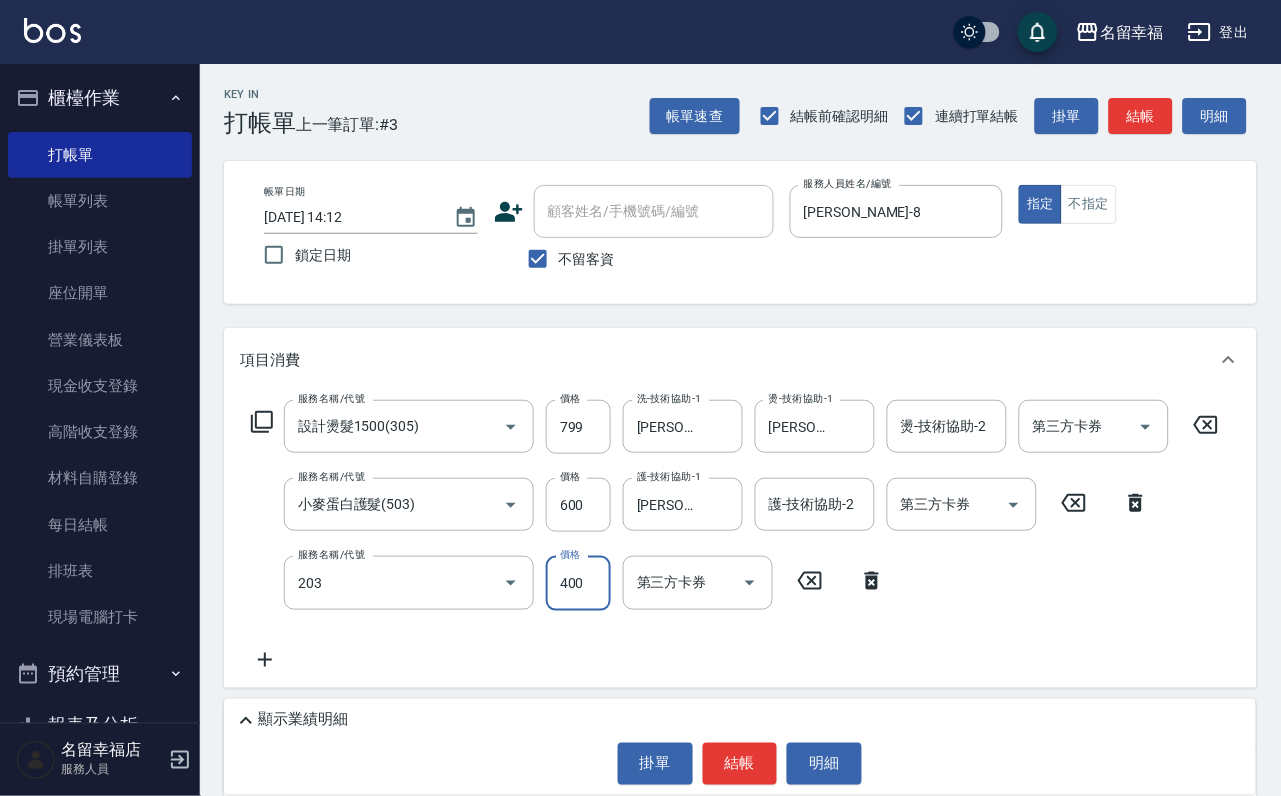 type on "指定單剪(203)" 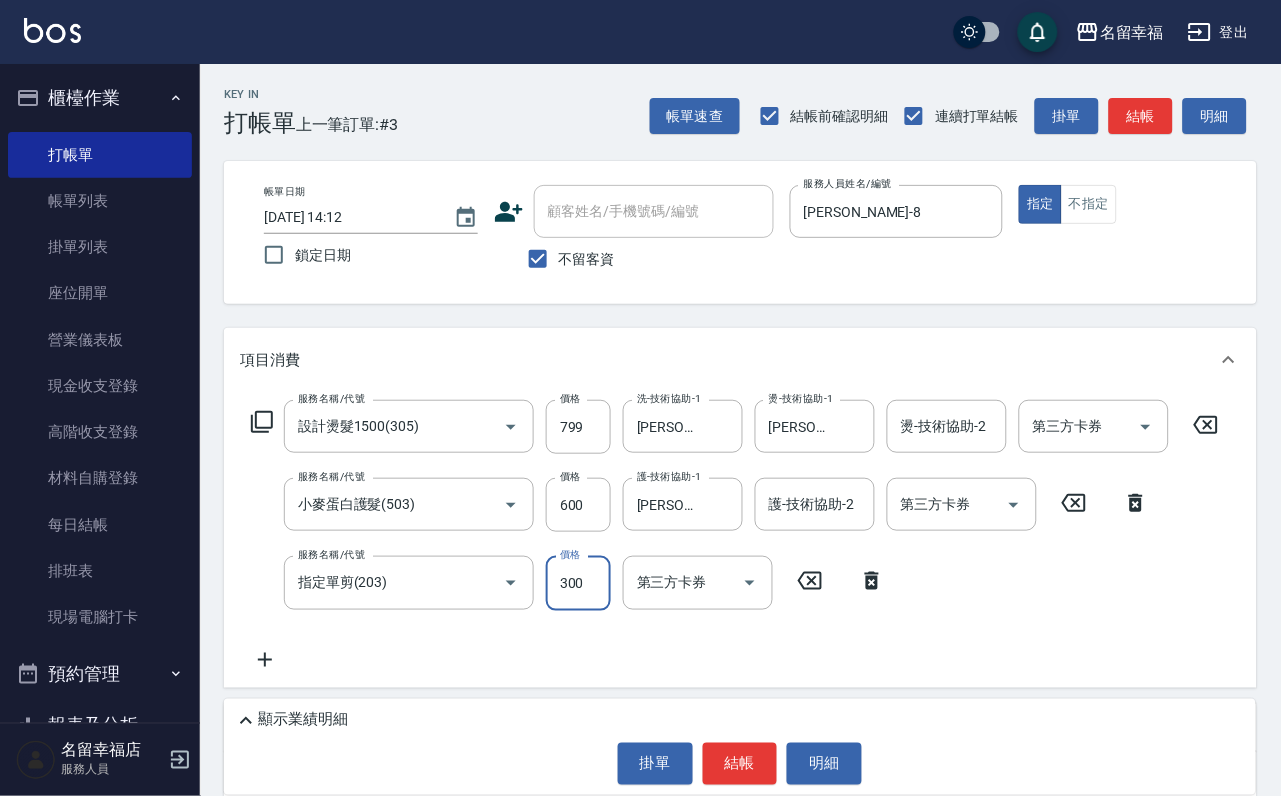 type on "300" 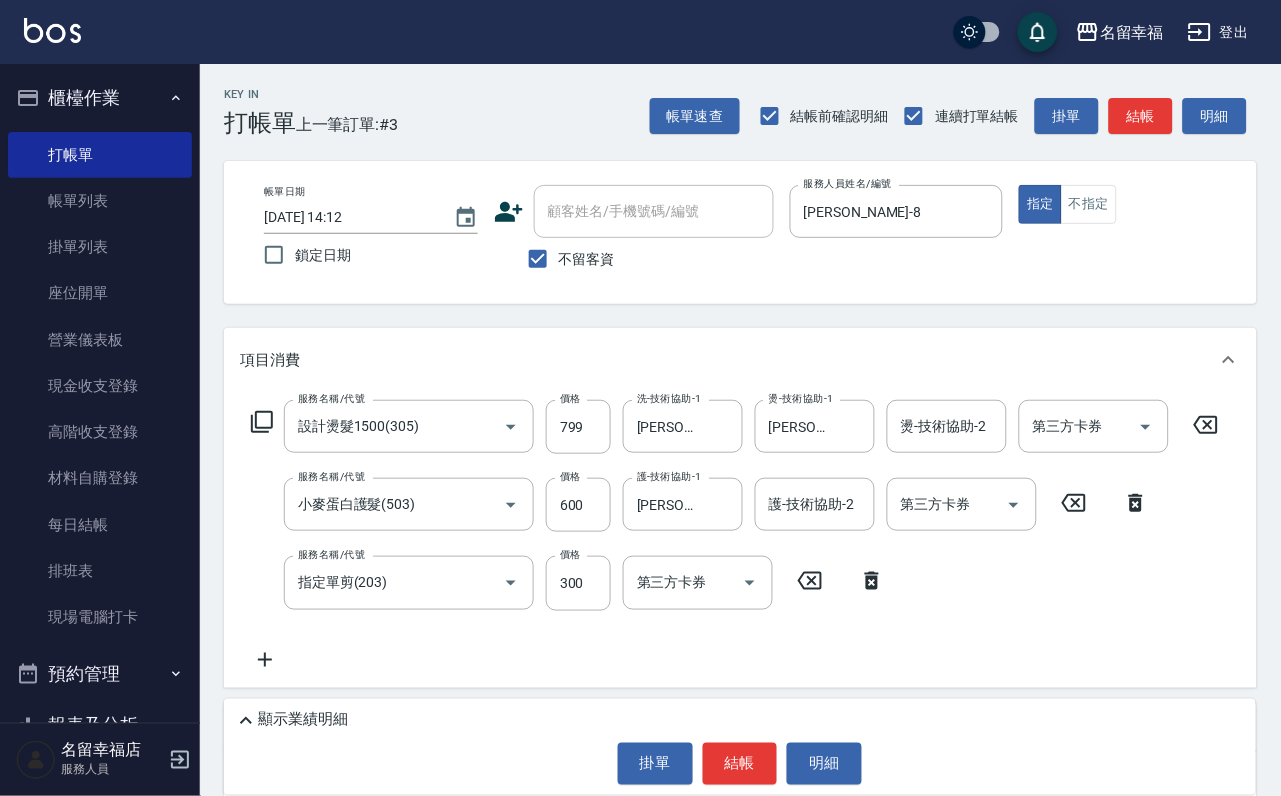 click on "顯示業績明細" at bounding box center [745, 721] 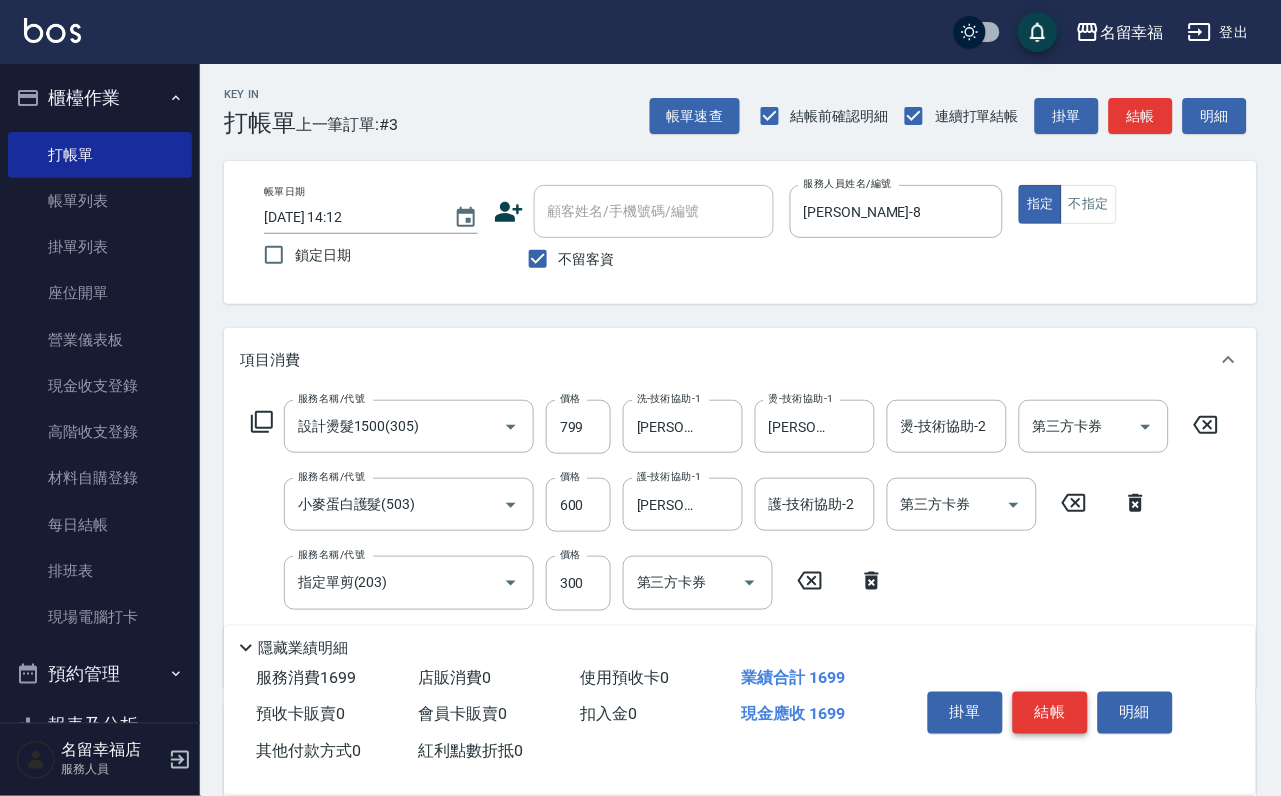 click on "結帳" at bounding box center [1050, 713] 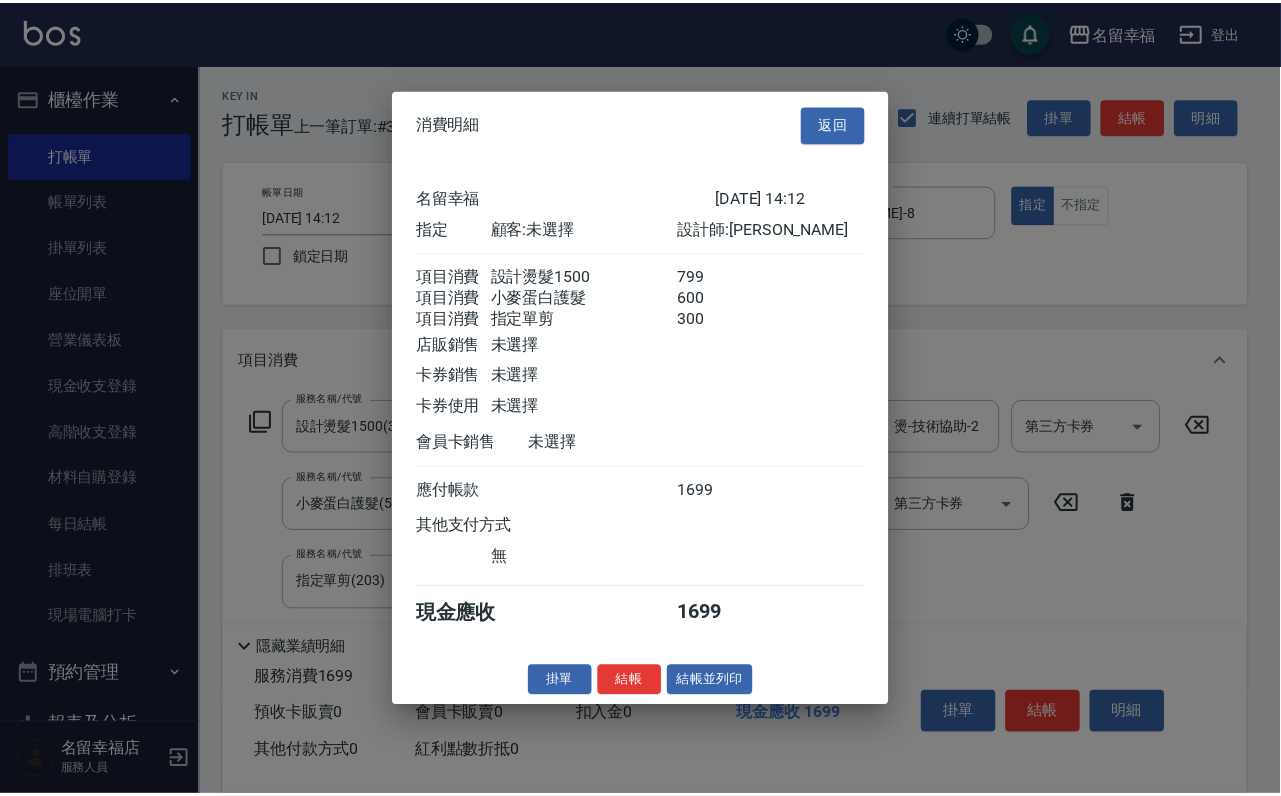 scroll, scrollTop: 396, scrollLeft: 0, axis: vertical 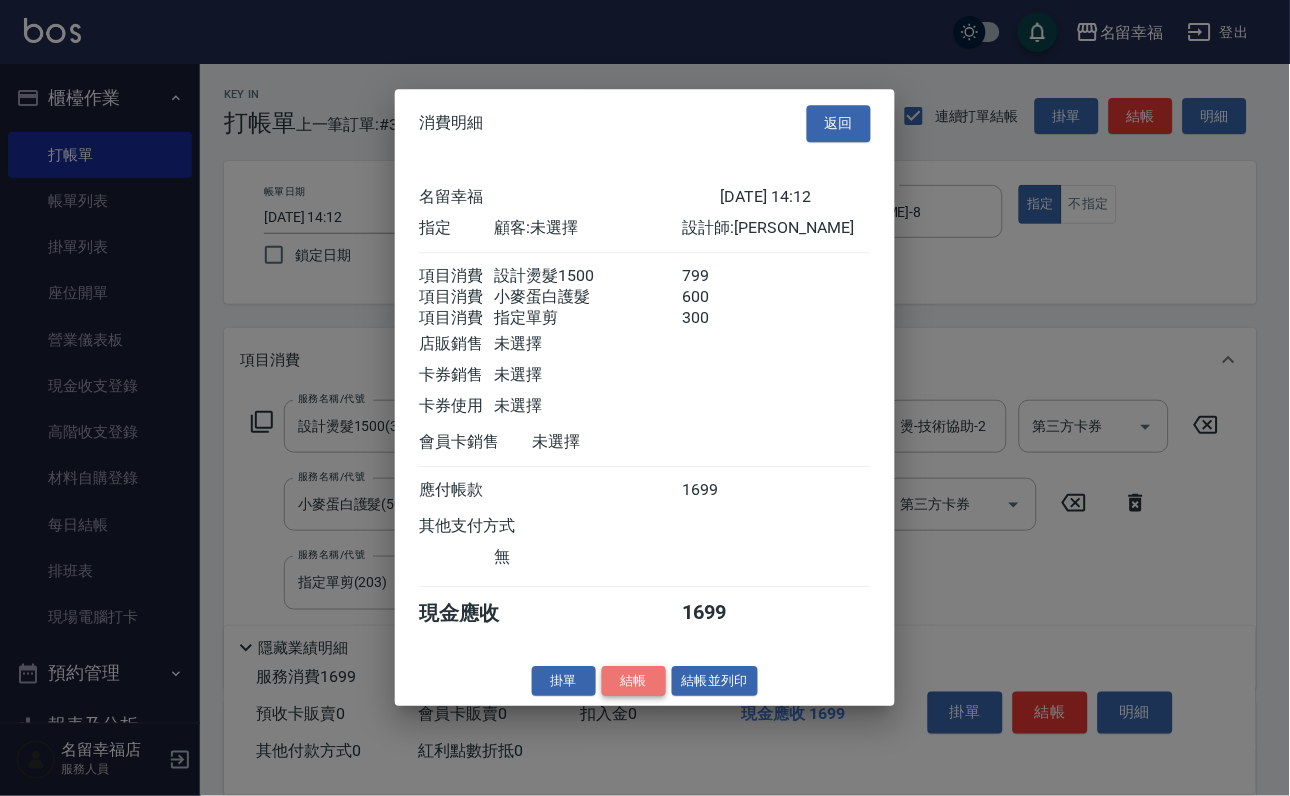 click on "結帳" at bounding box center [634, 681] 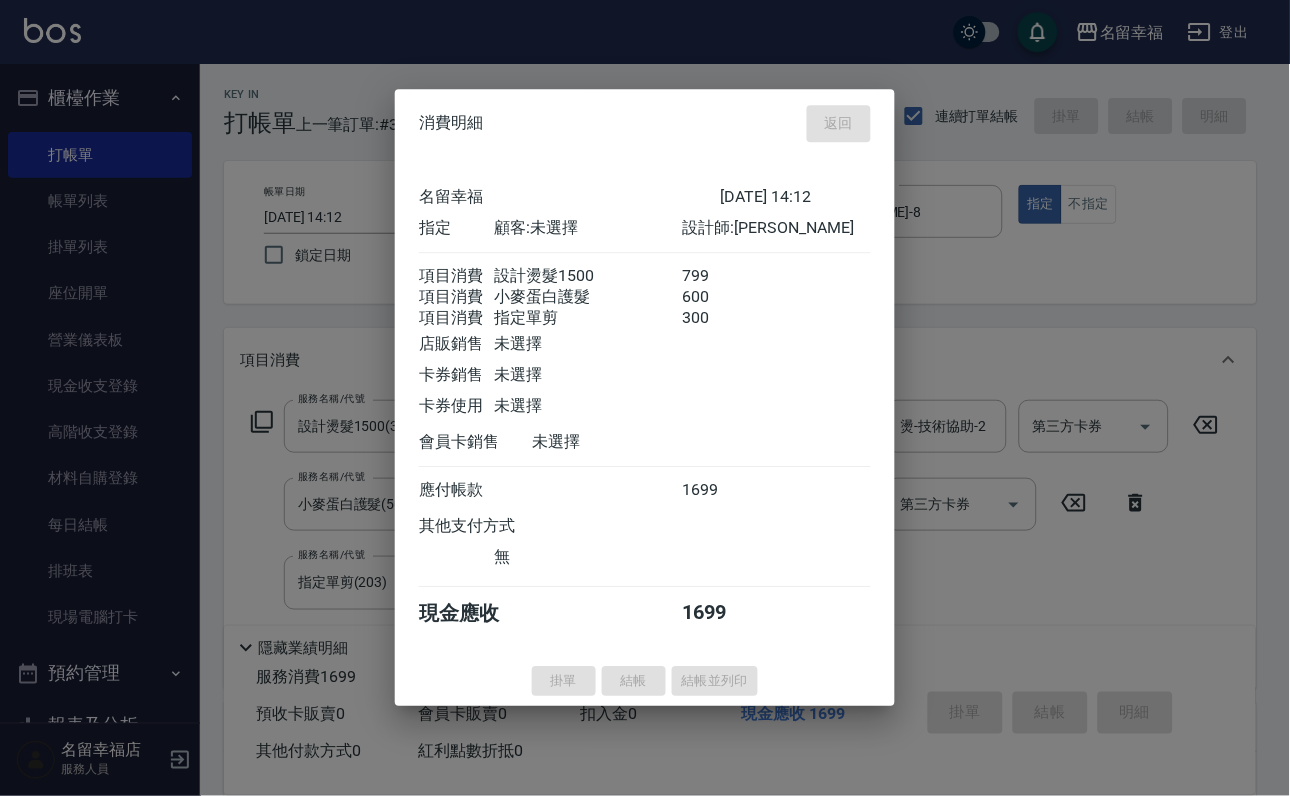type on "[DATE] 14:13" 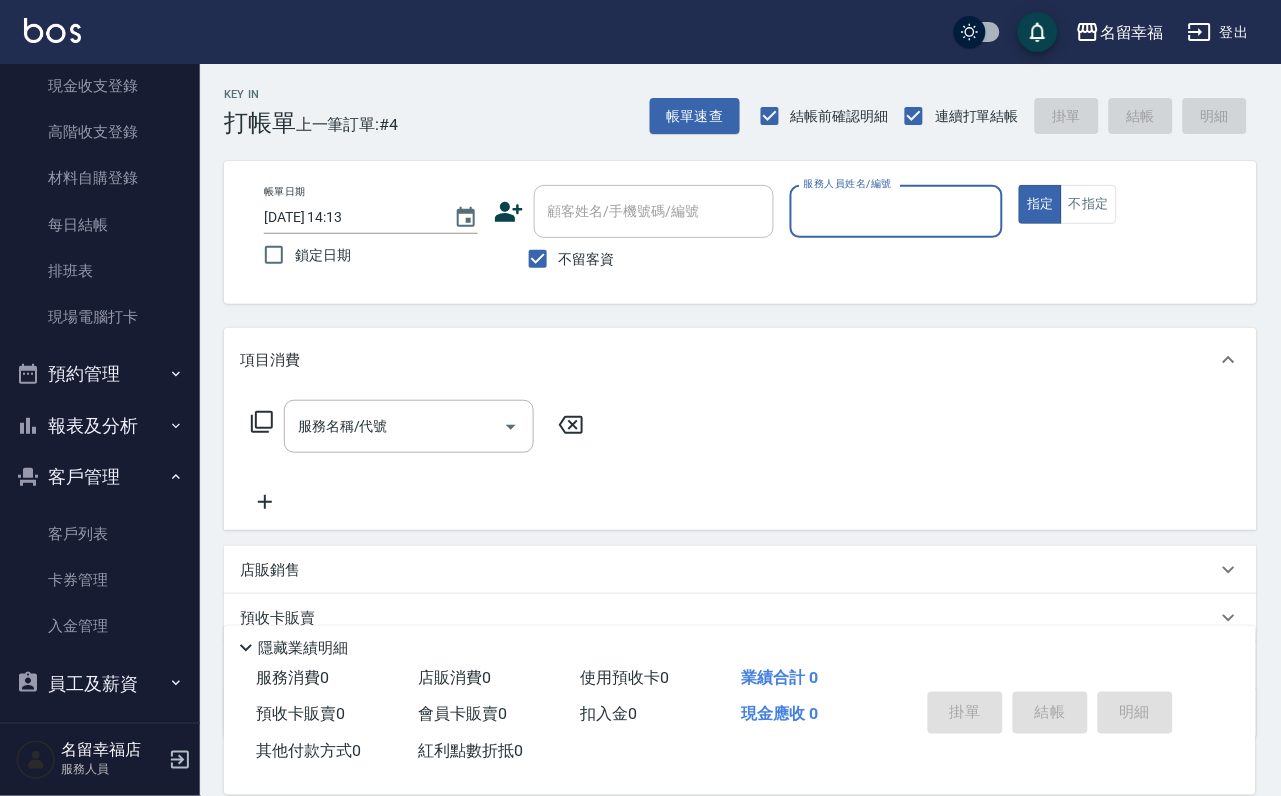 scroll, scrollTop: 394, scrollLeft: 0, axis: vertical 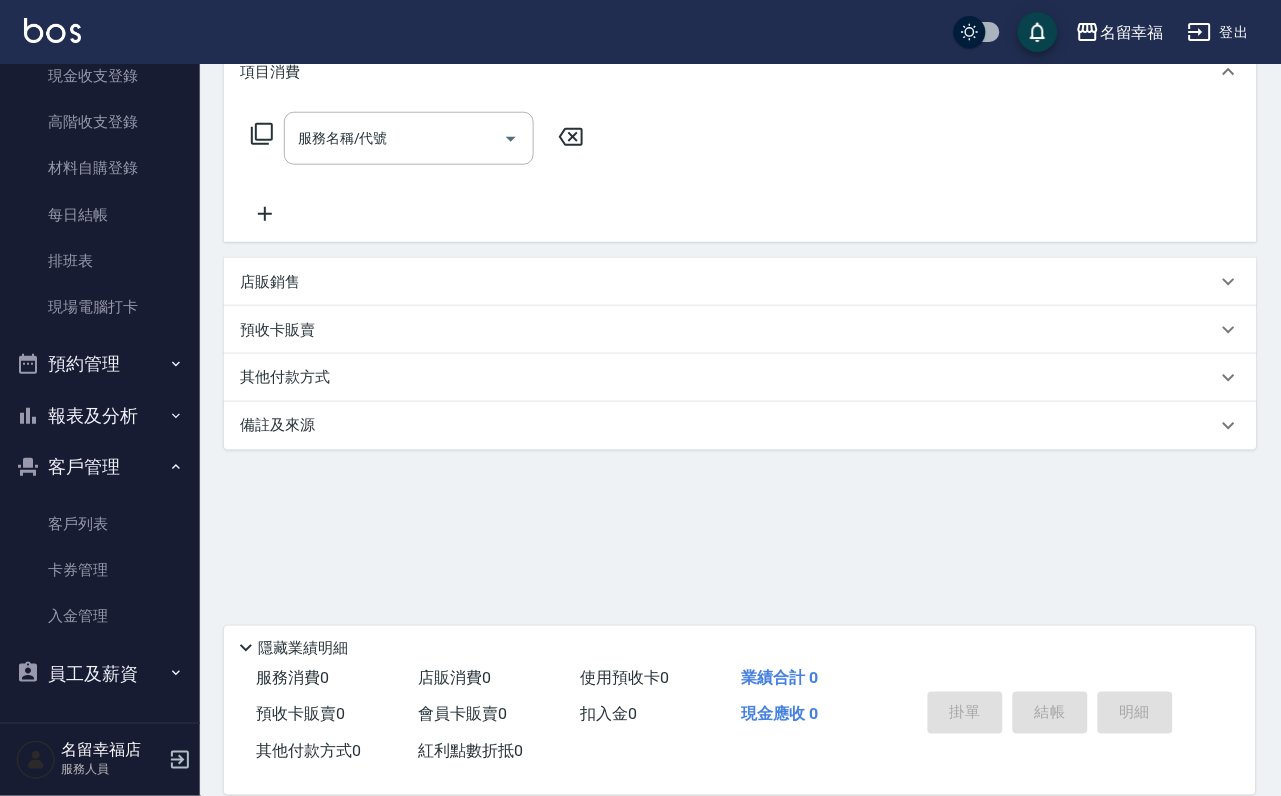 click on "店販銷售" at bounding box center (728, 282) 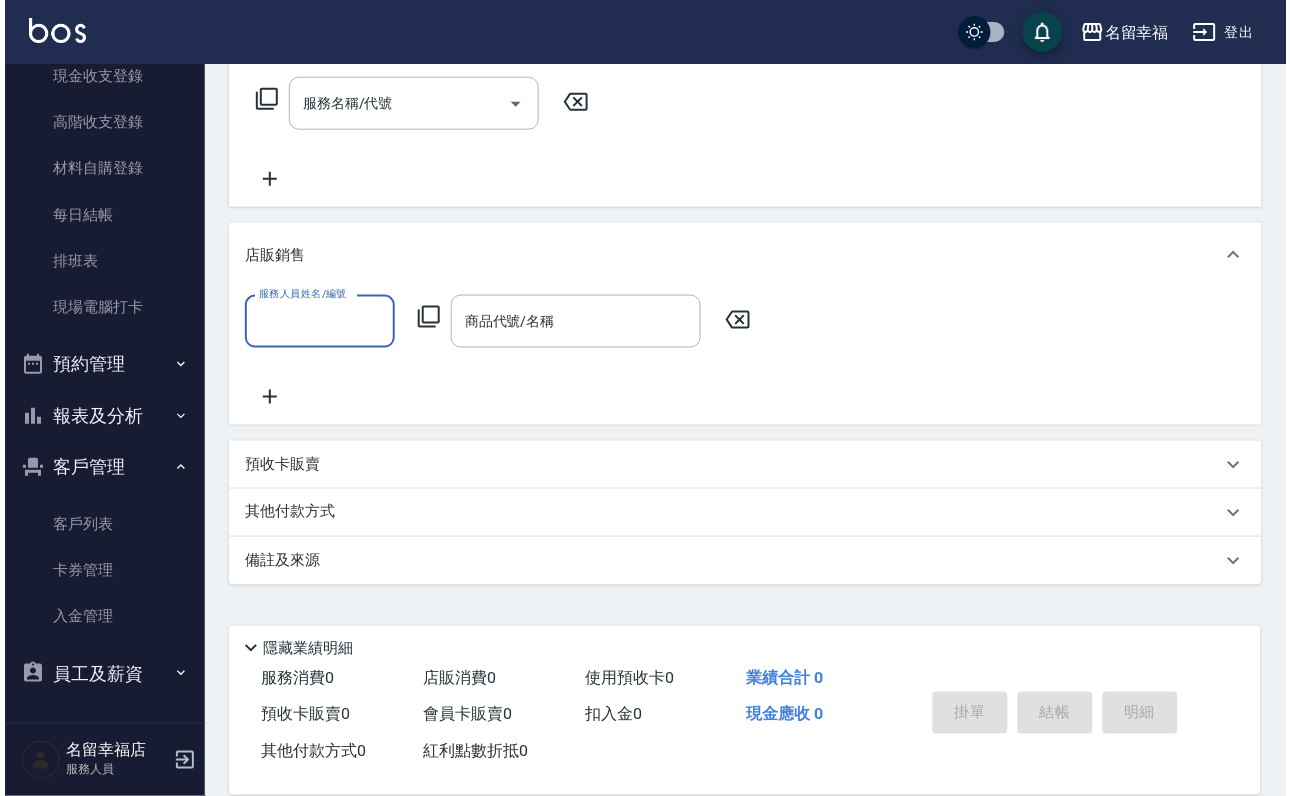 scroll, scrollTop: 0, scrollLeft: 0, axis: both 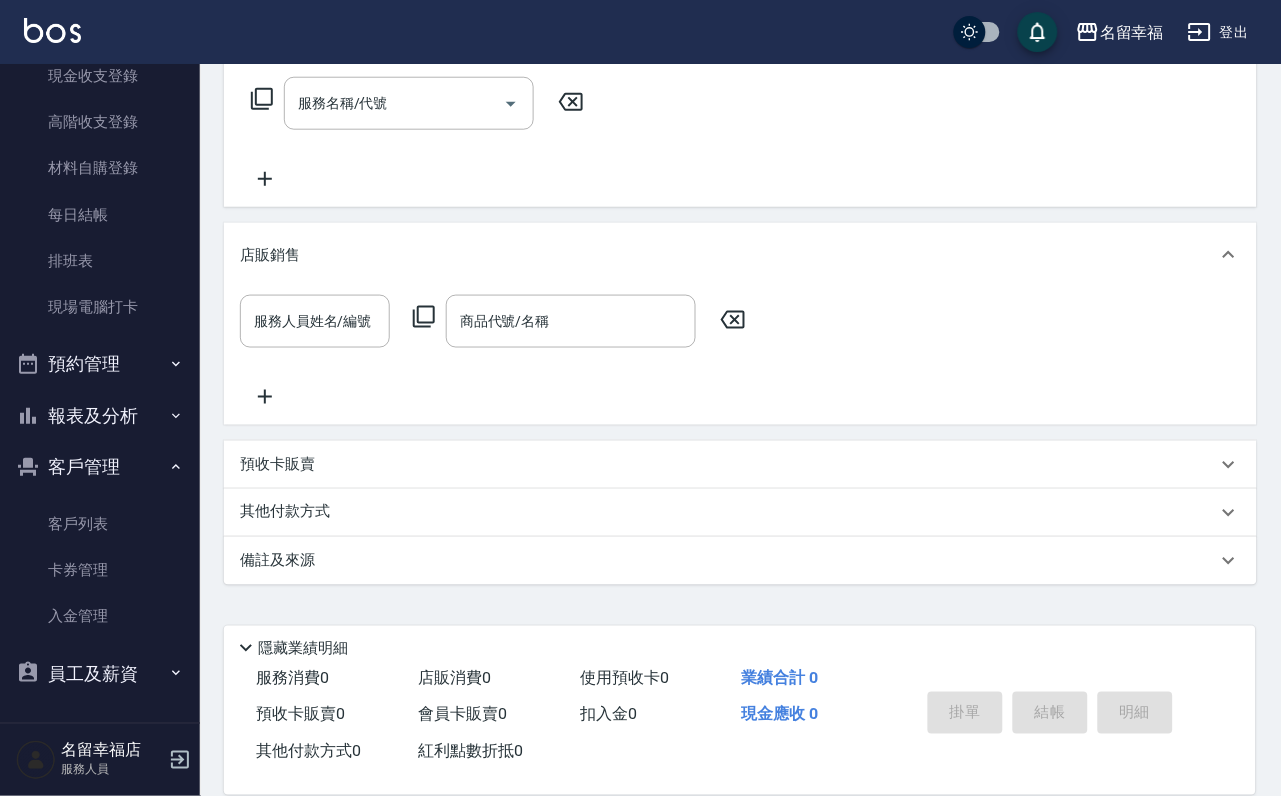 click 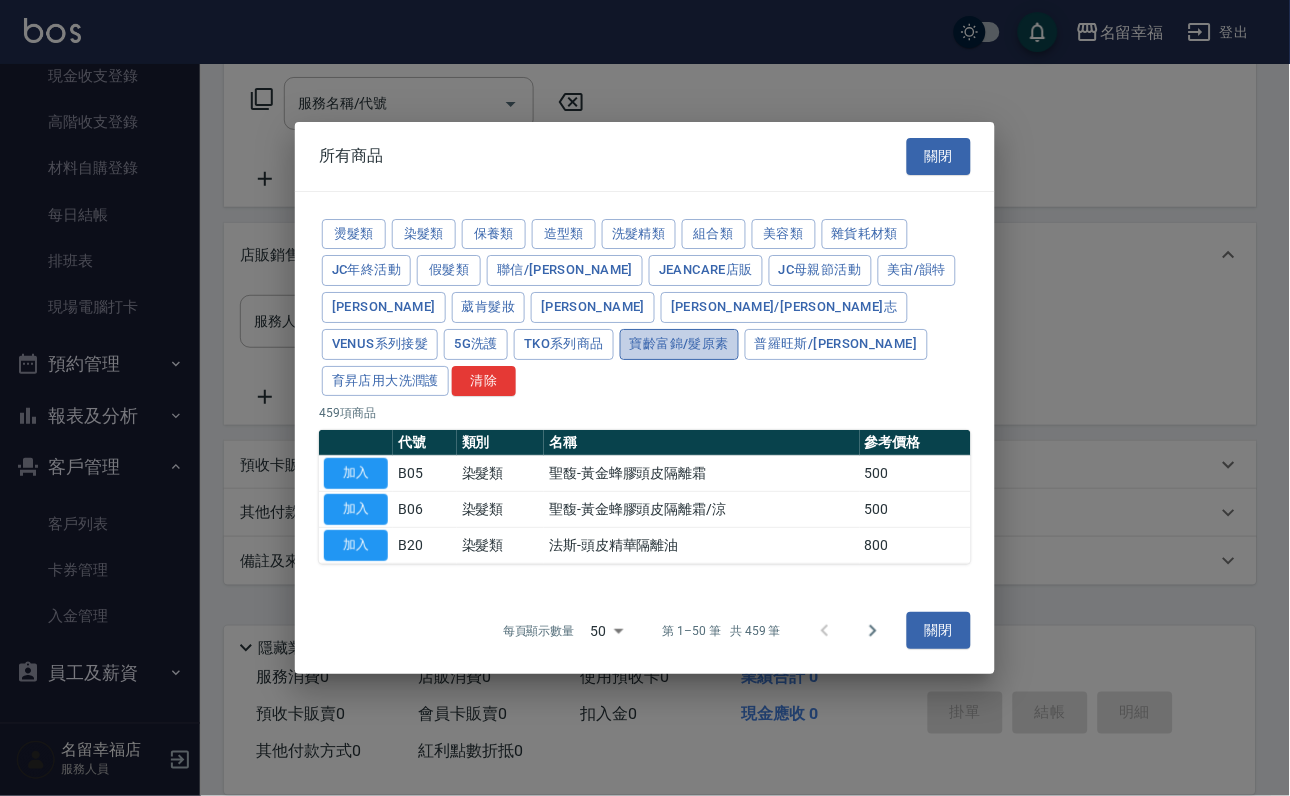click on "寶齡富錦/髮原素" at bounding box center (679, 344) 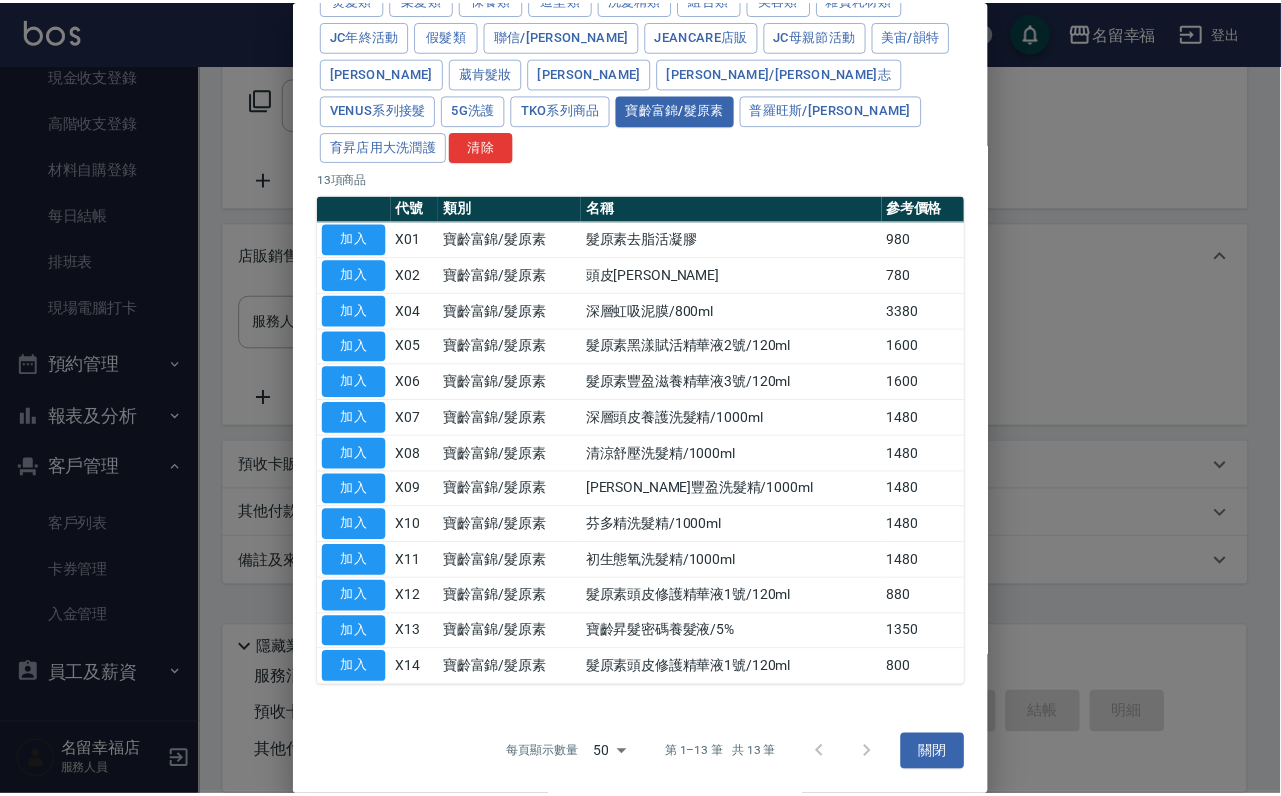 scroll, scrollTop: 437, scrollLeft: 0, axis: vertical 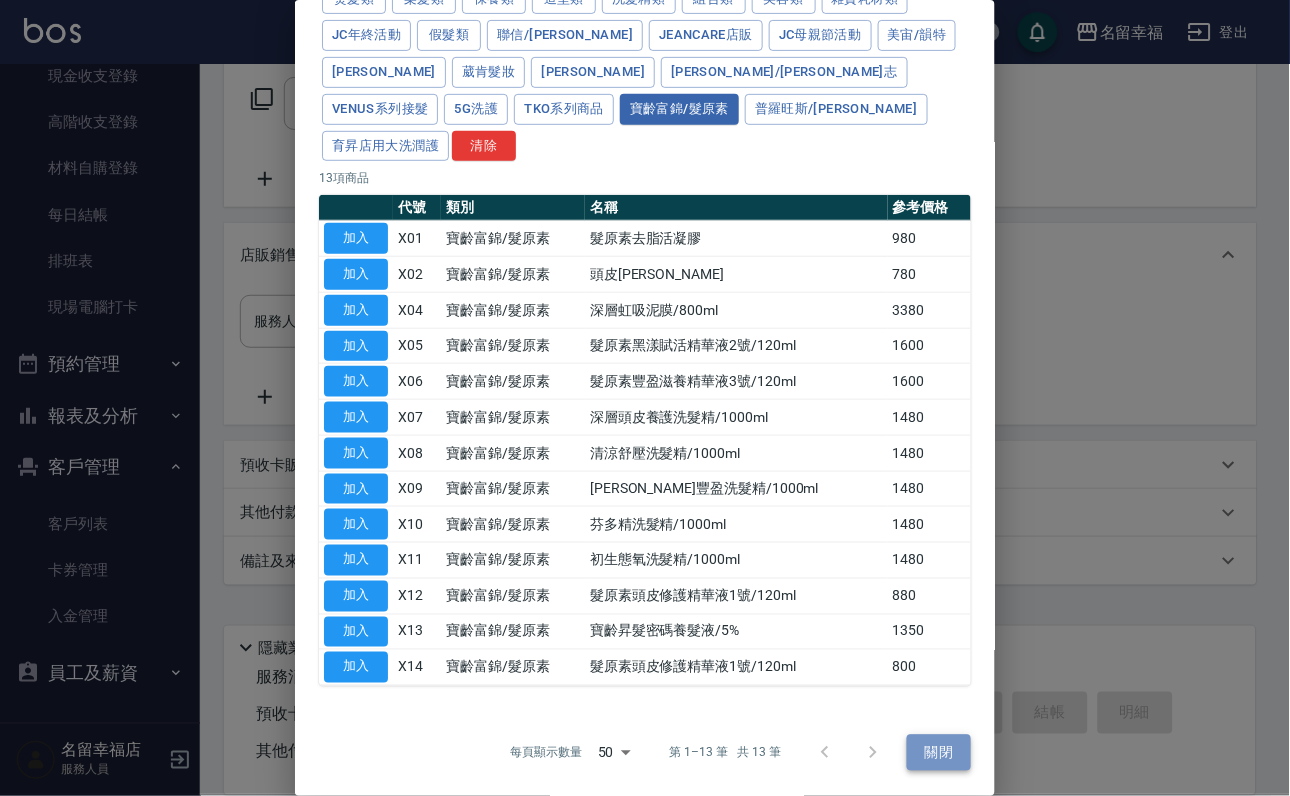 click on "關閉" at bounding box center (939, 753) 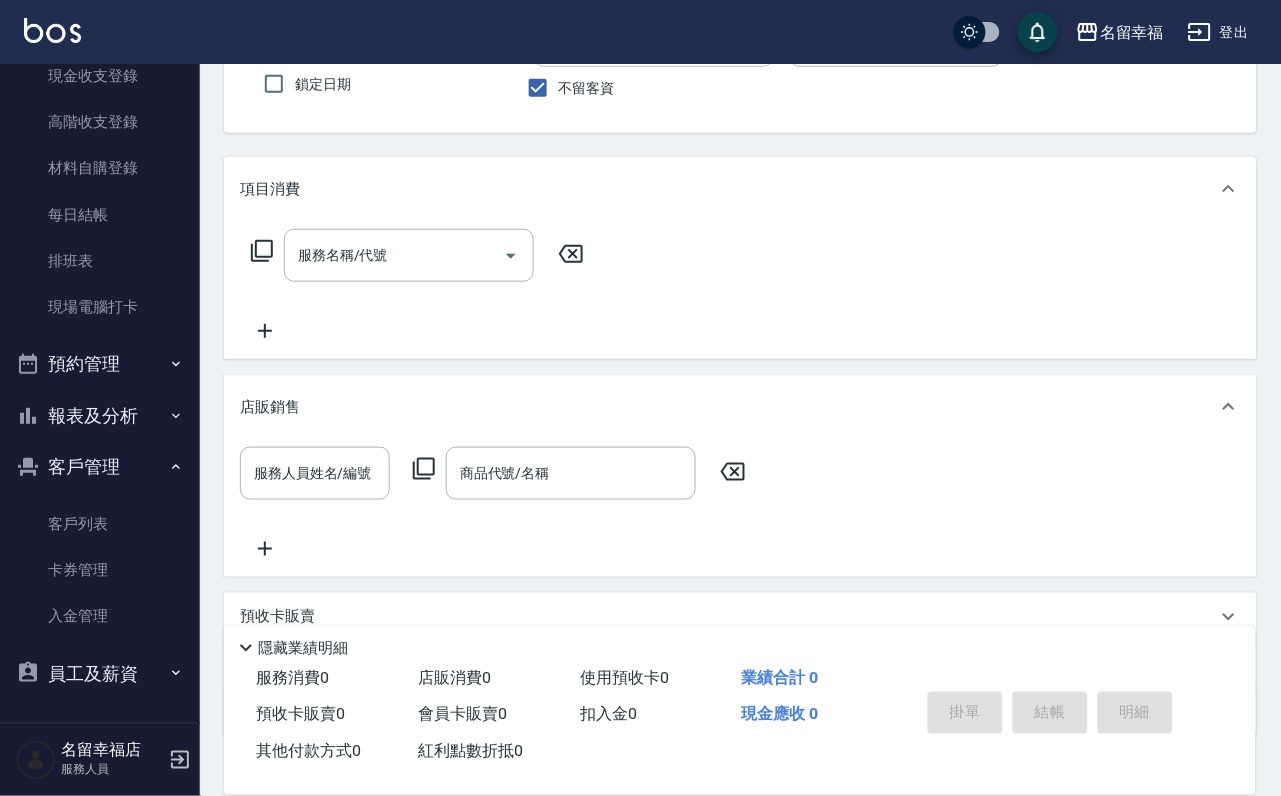 scroll, scrollTop: 0, scrollLeft: 0, axis: both 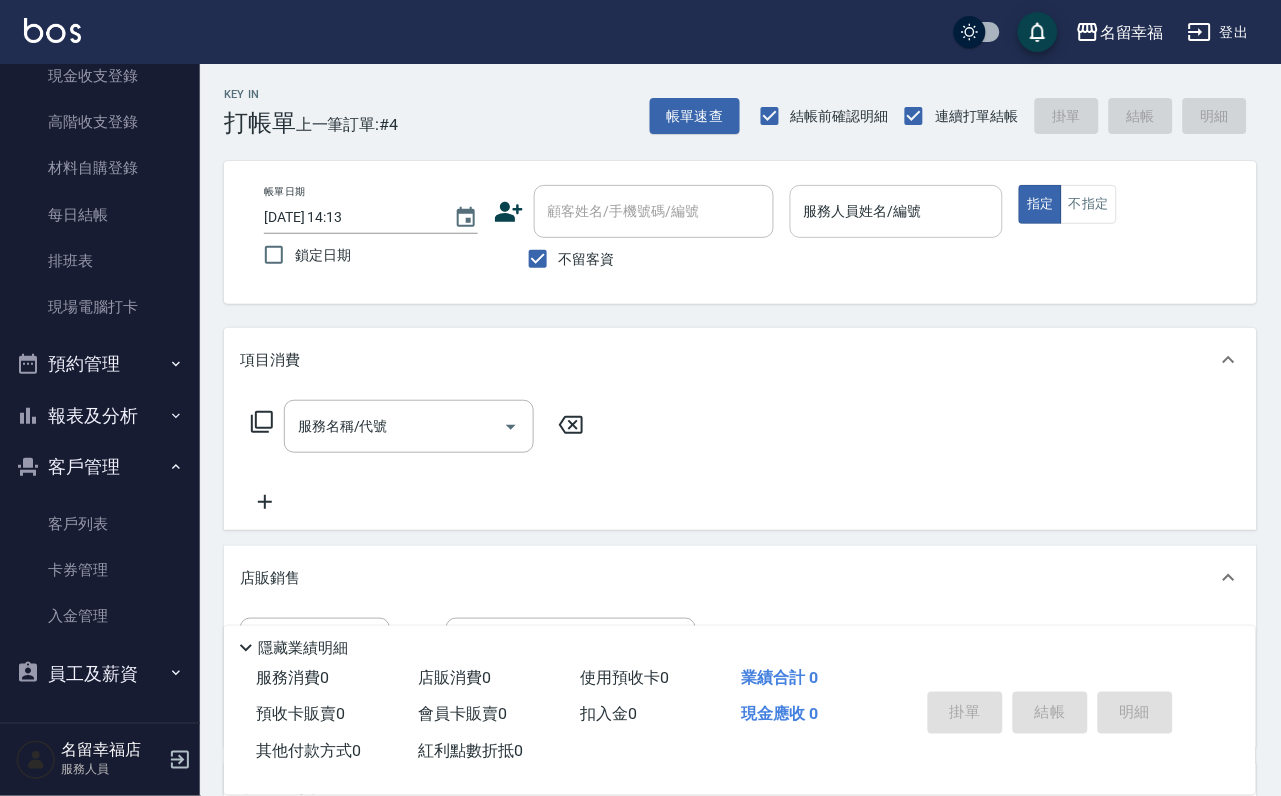 drag, startPoint x: 1030, startPoint y: 245, endPoint x: 1047, endPoint y: 232, distance: 21.400934 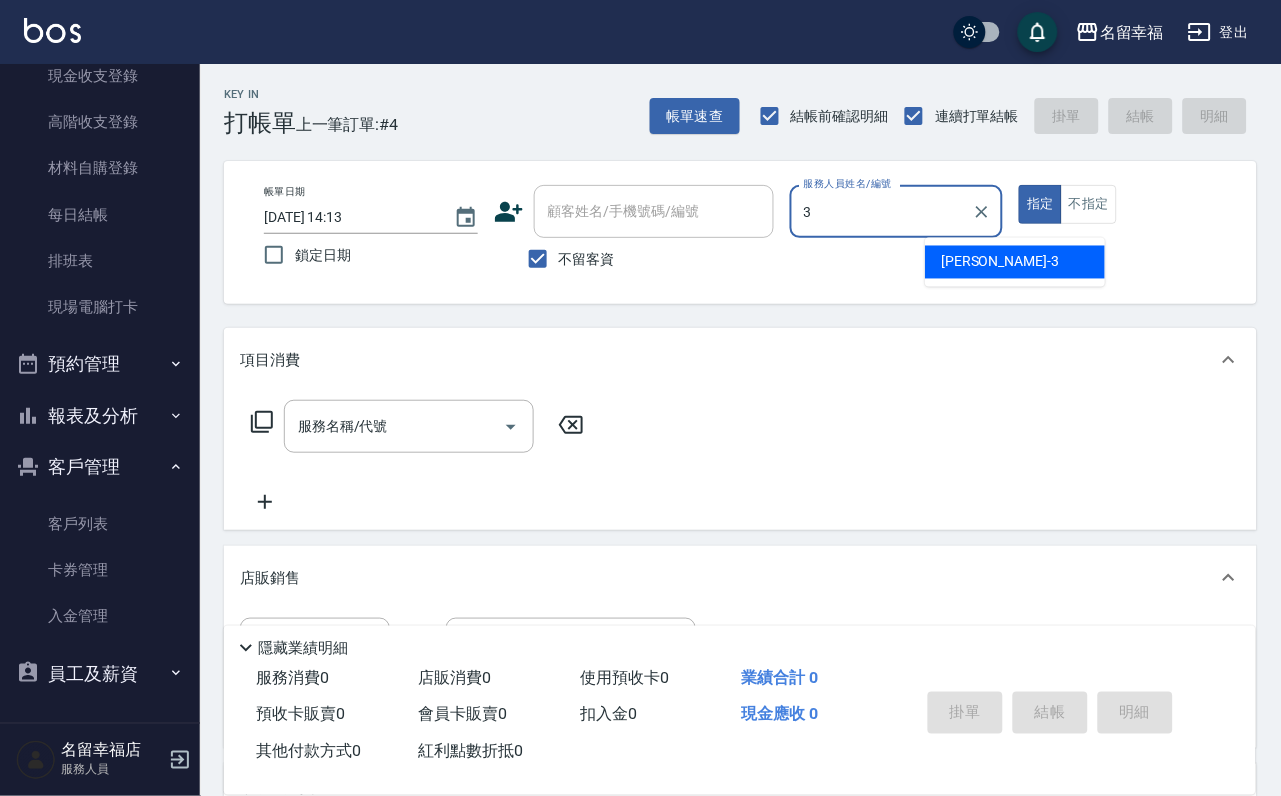 type on "[PERSON_NAME]-3" 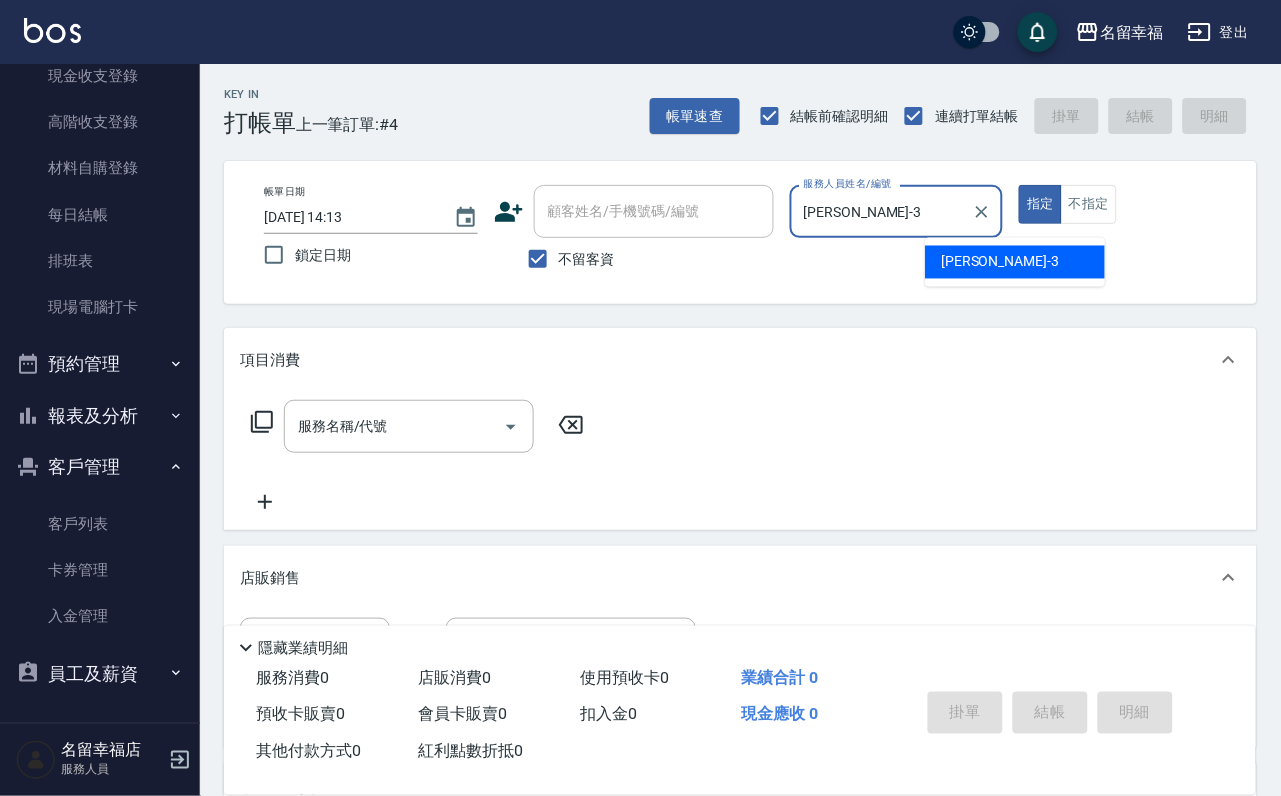 type on "true" 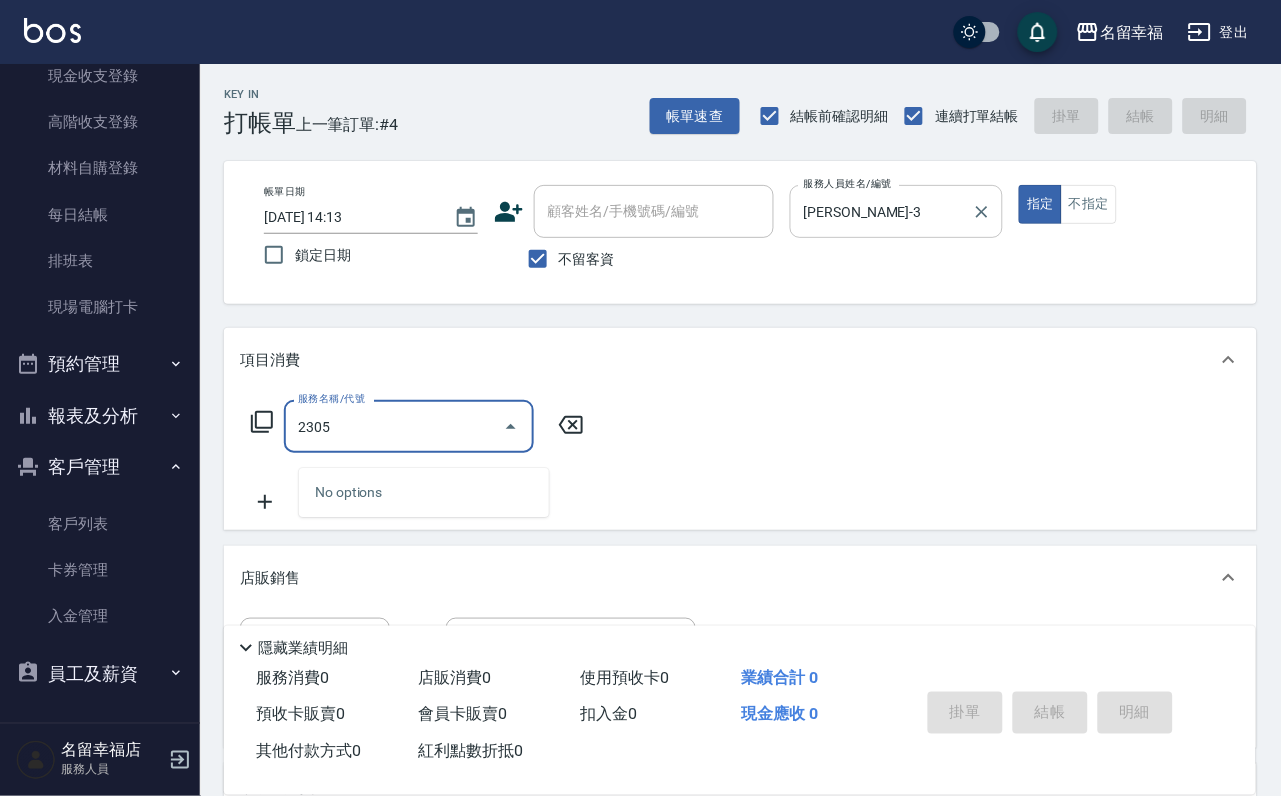 type on "2305" 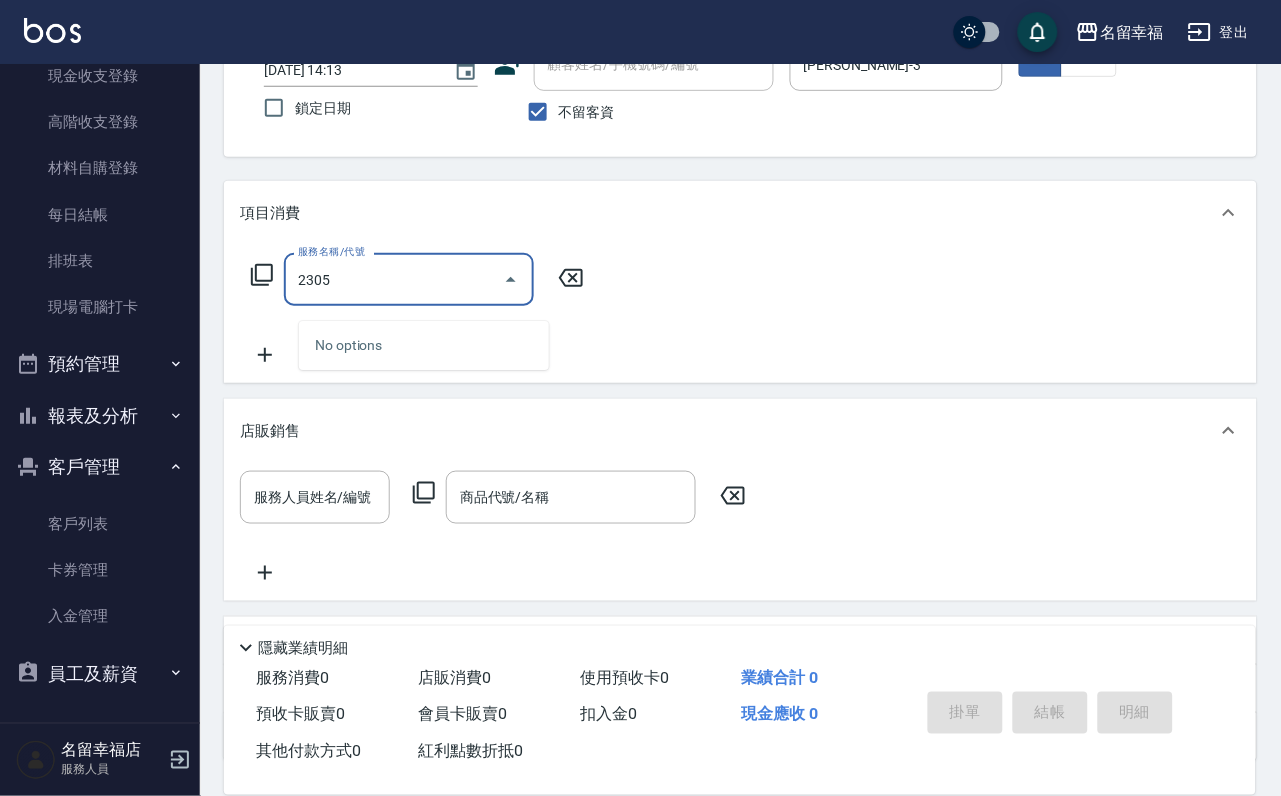 scroll, scrollTop: 150, scrollLeft: 0, axis: vertical 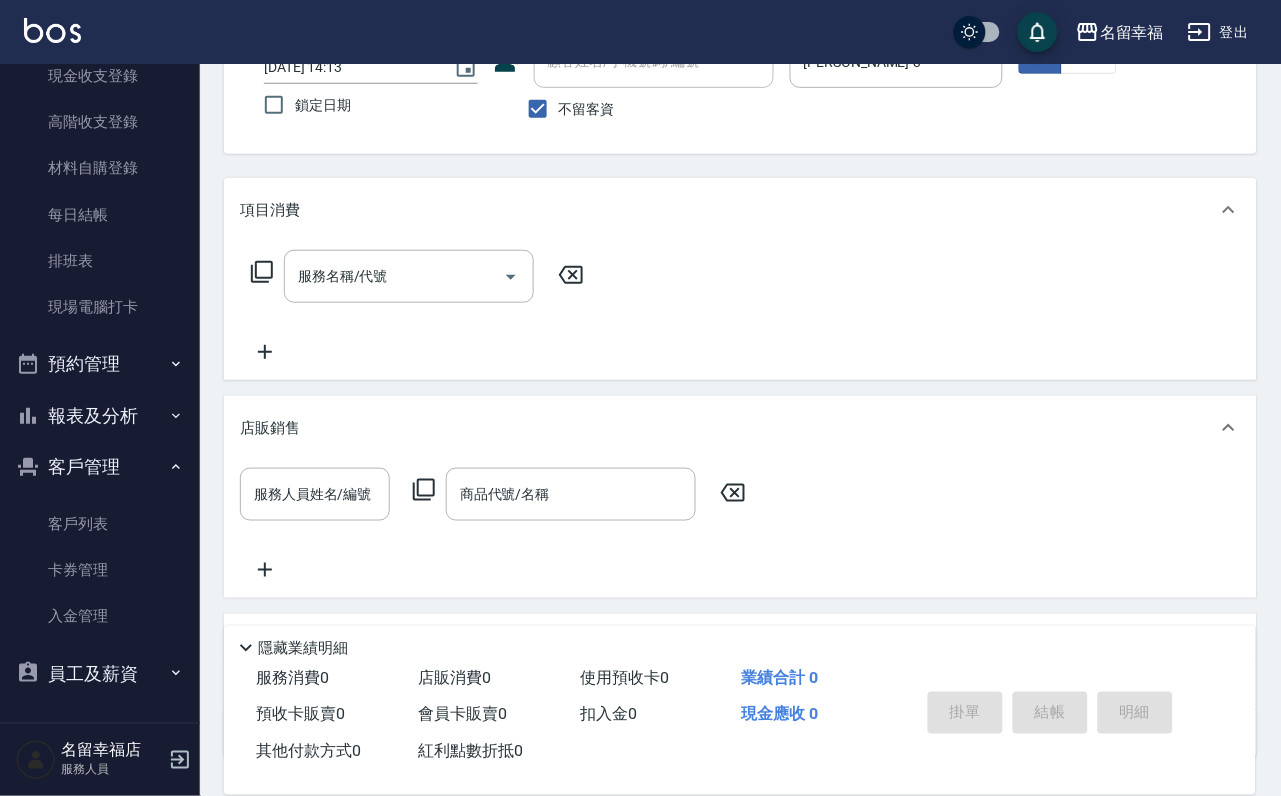 click 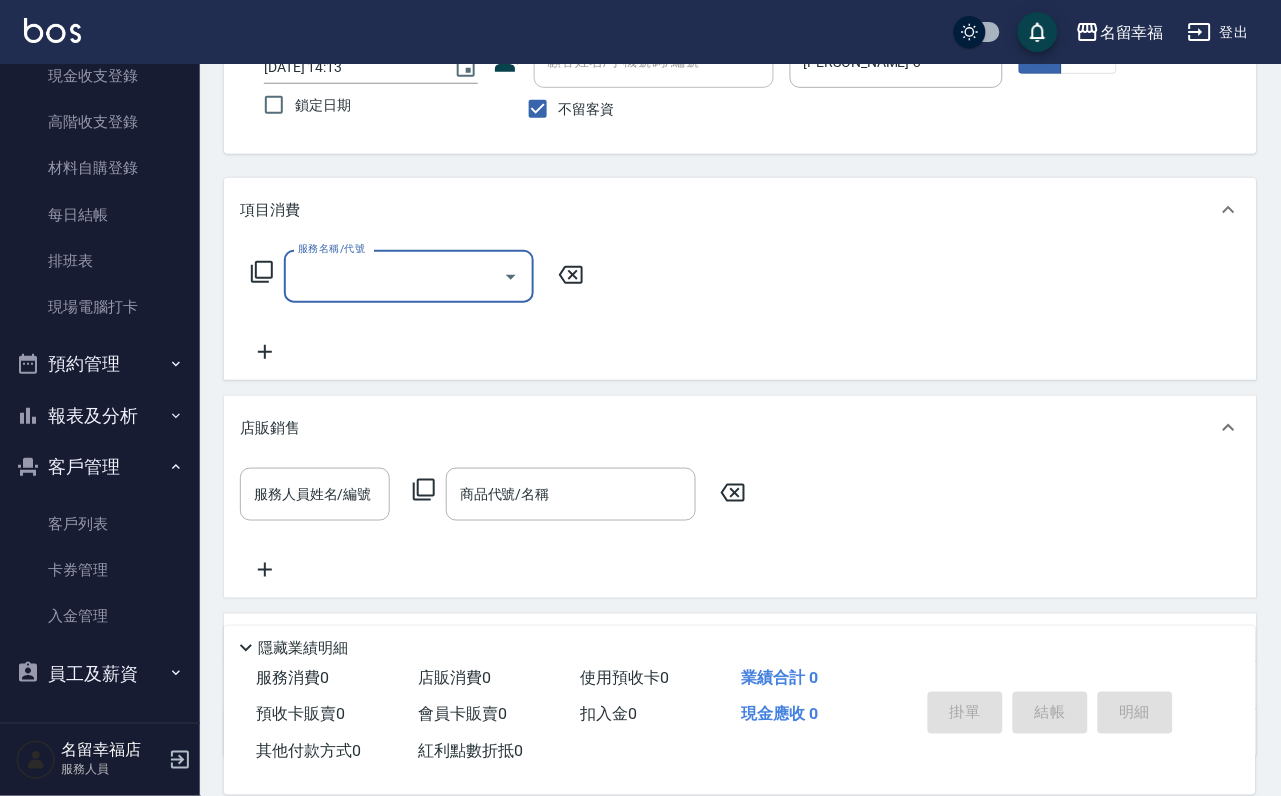 click on "服務名稱/代號" at bounding box center [394, 276] 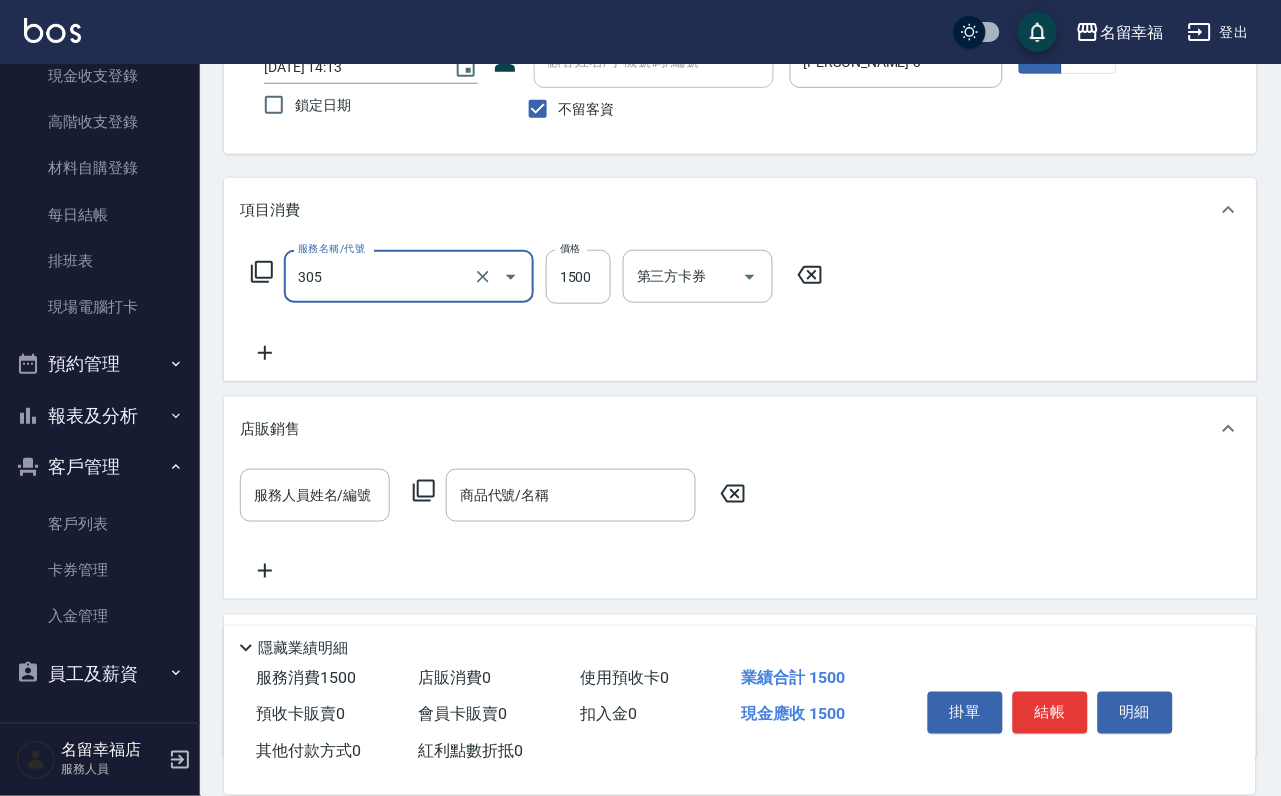 type on "設計燙髮1500(305)" 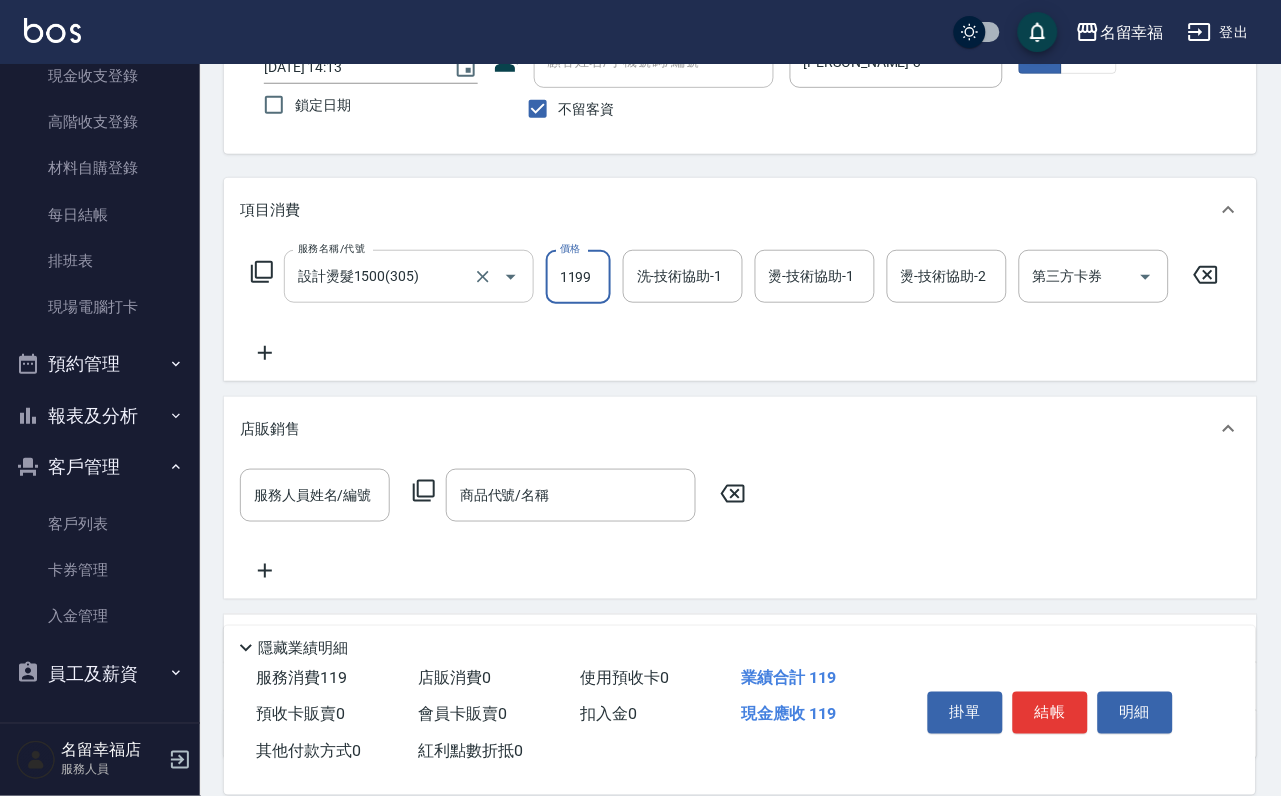 scroll, scrollTop: 0, scrollLeft: 1, axis: horizontal 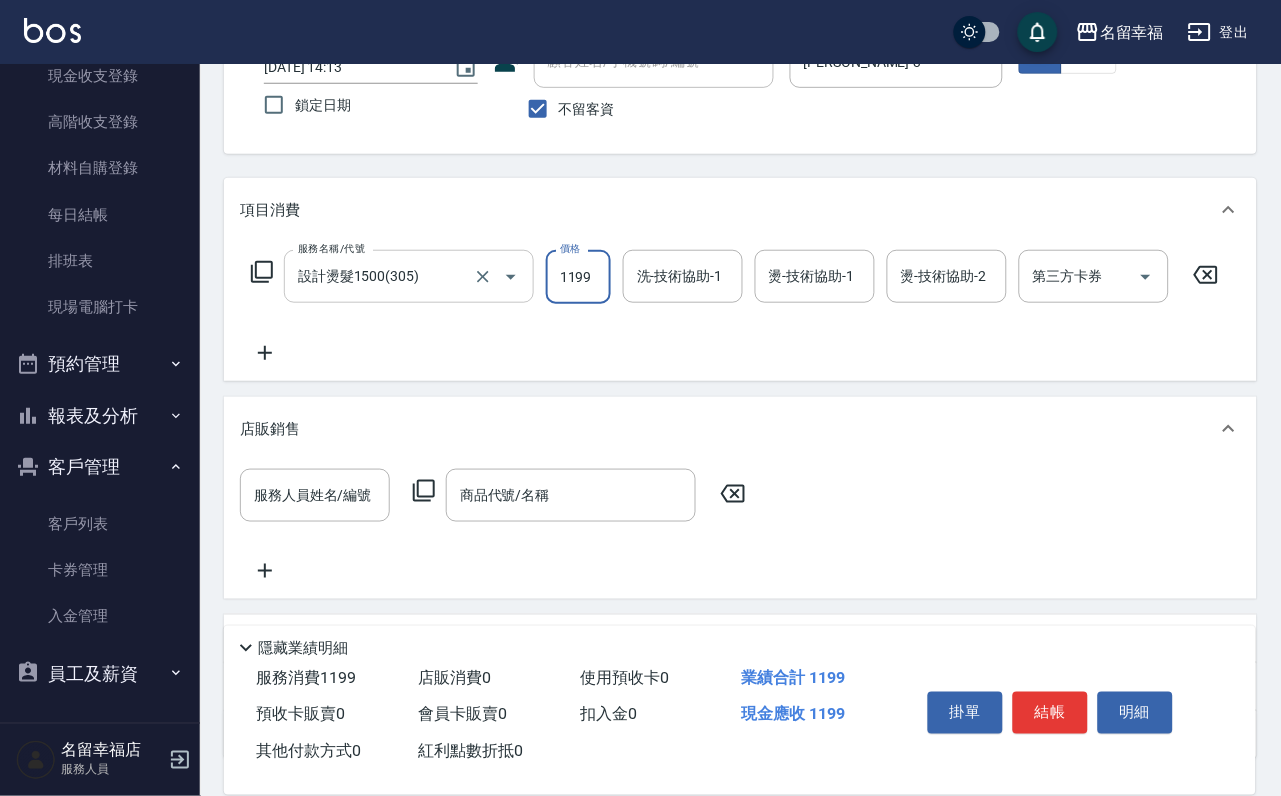 type on "1199" 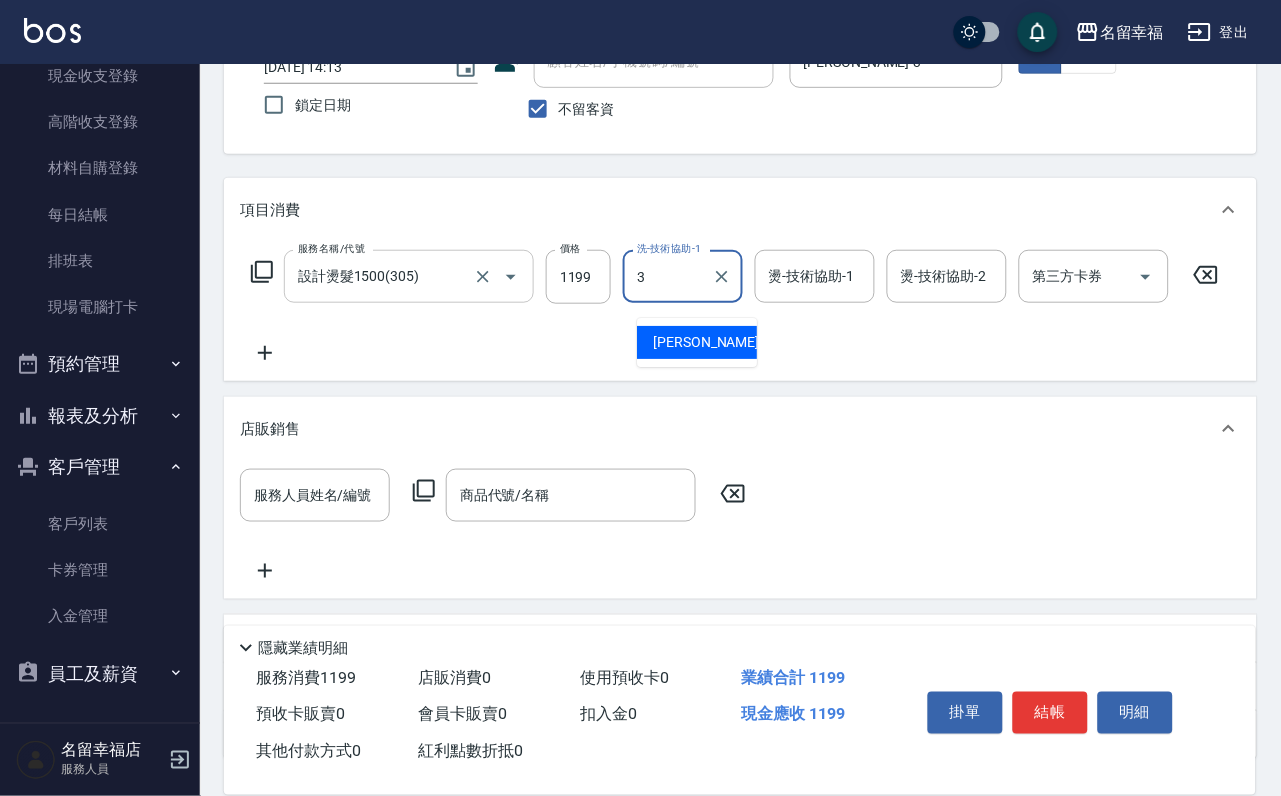 type on "[PERSON_NAME]-3" 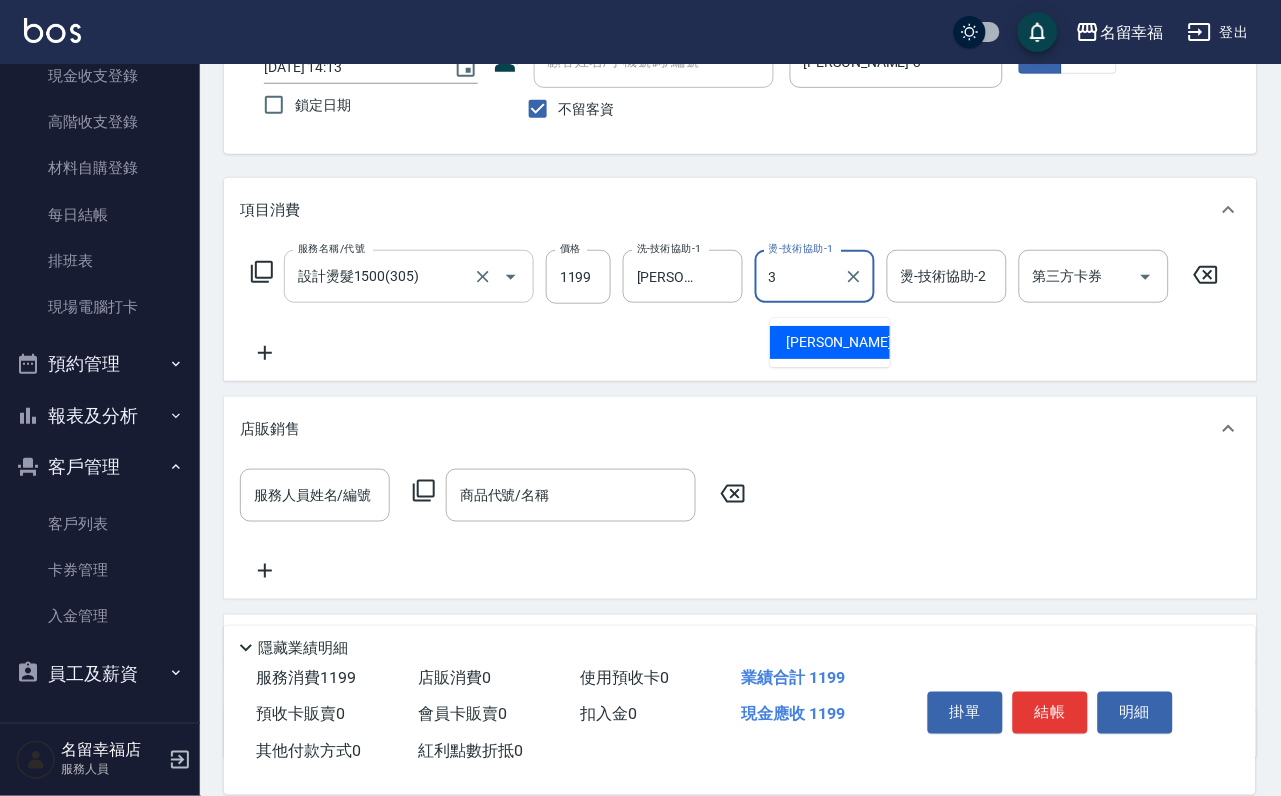 type on "[PERSON_NAME]-3" 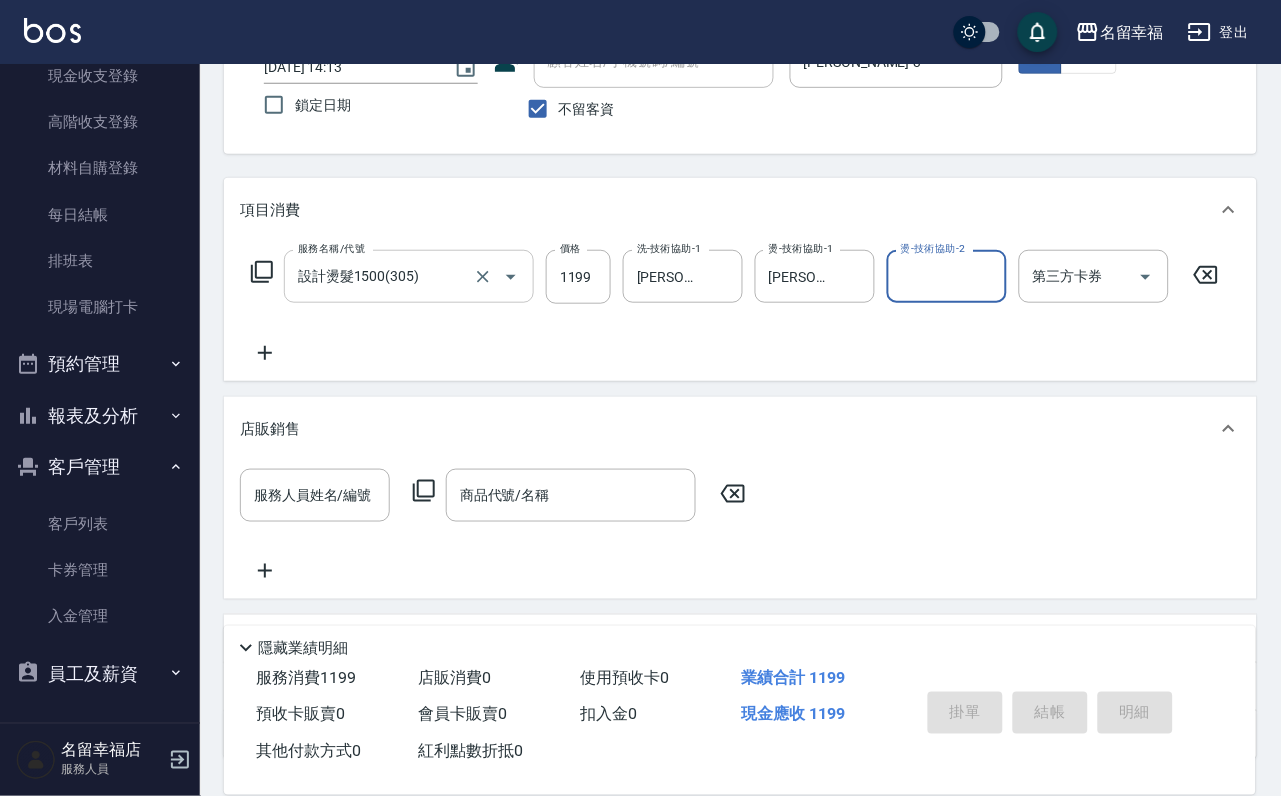 type on "[DATE] 14:45" 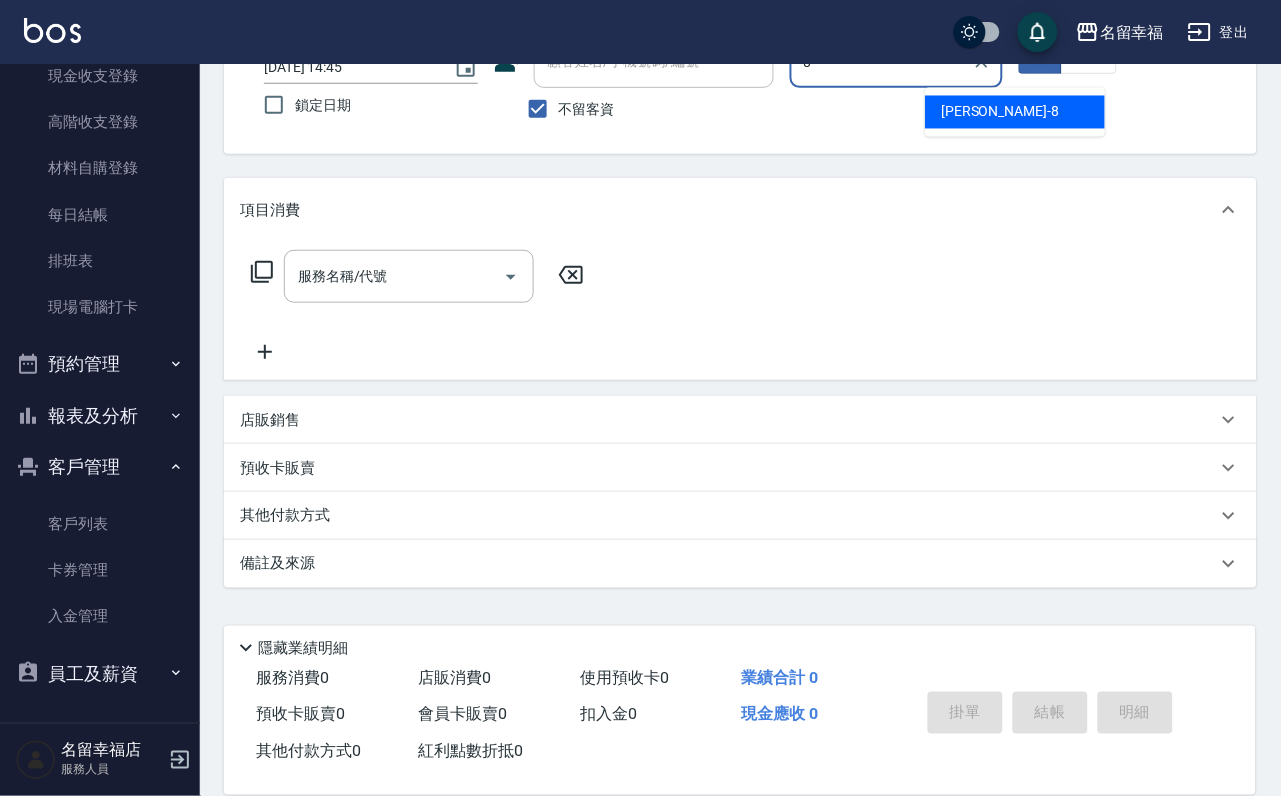 type on "[PERSON_NAME]-8" 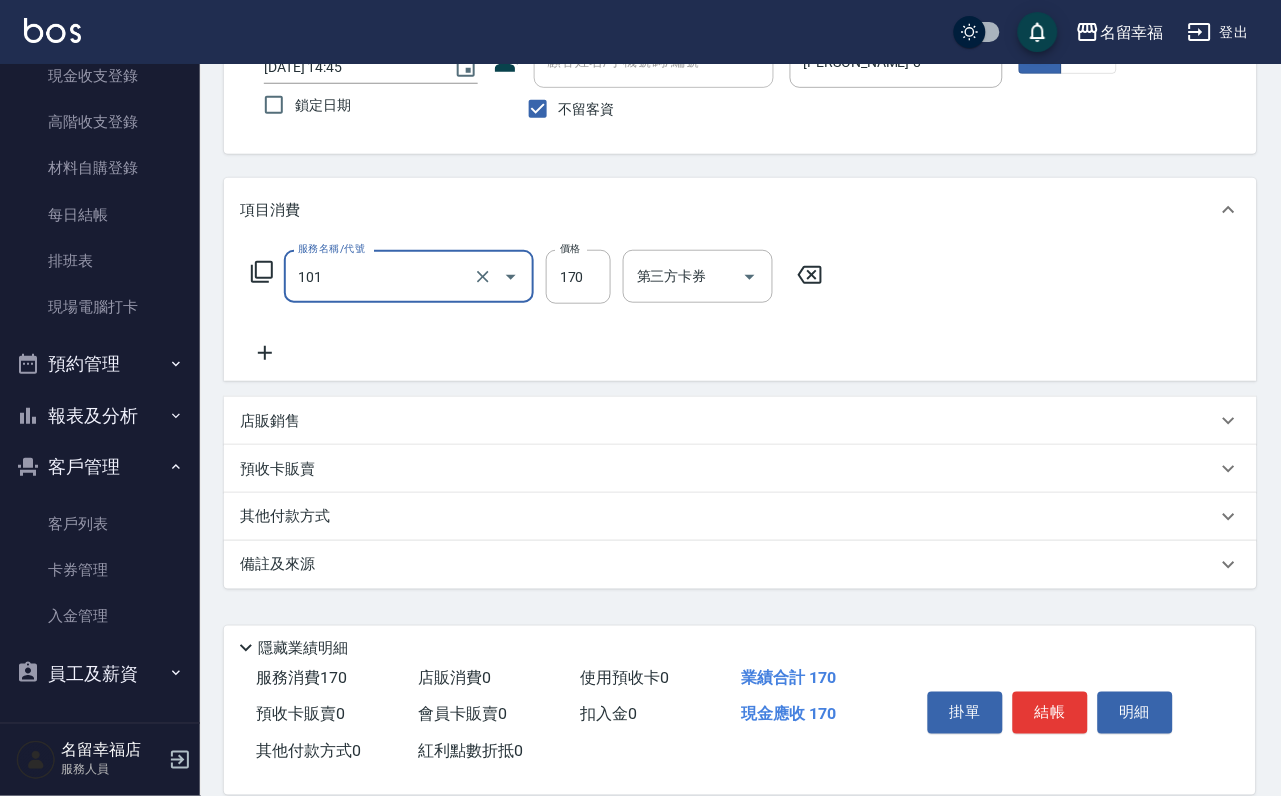 type on "洗髮(101)" 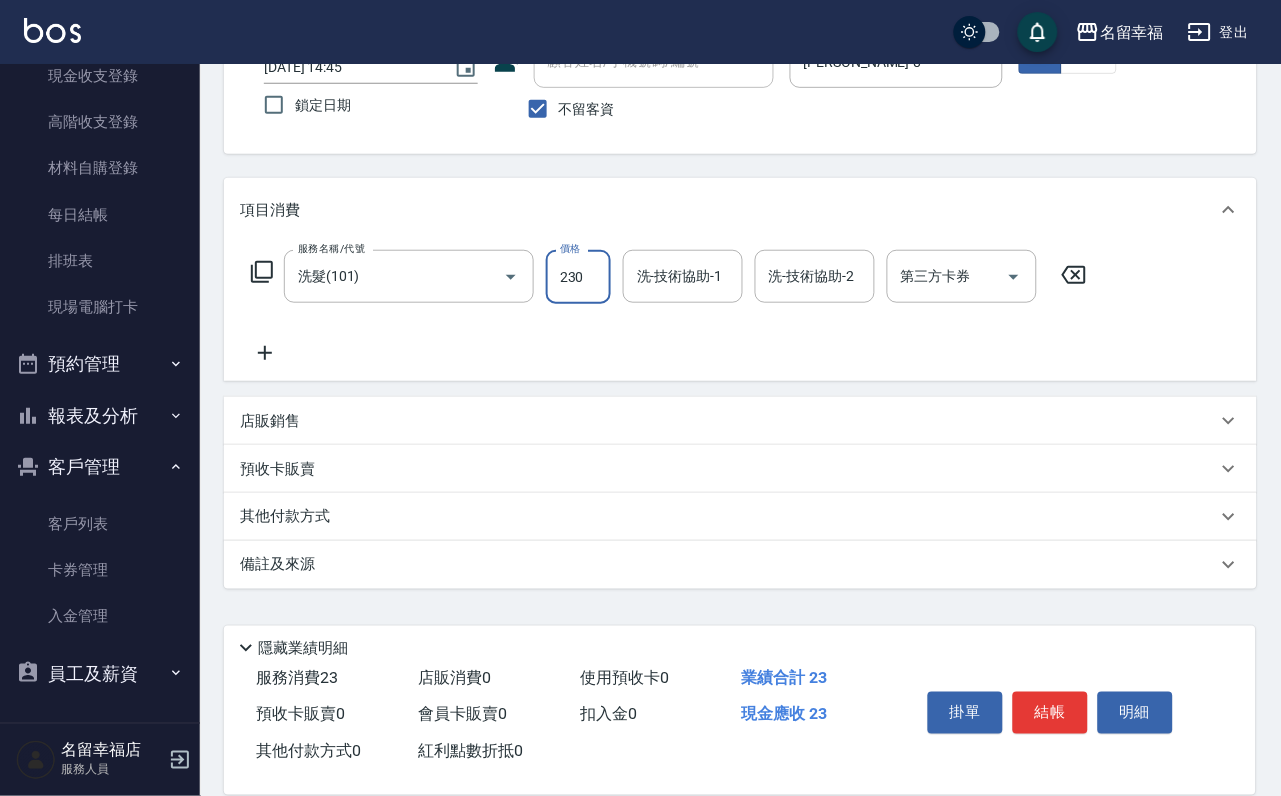 type on "230" 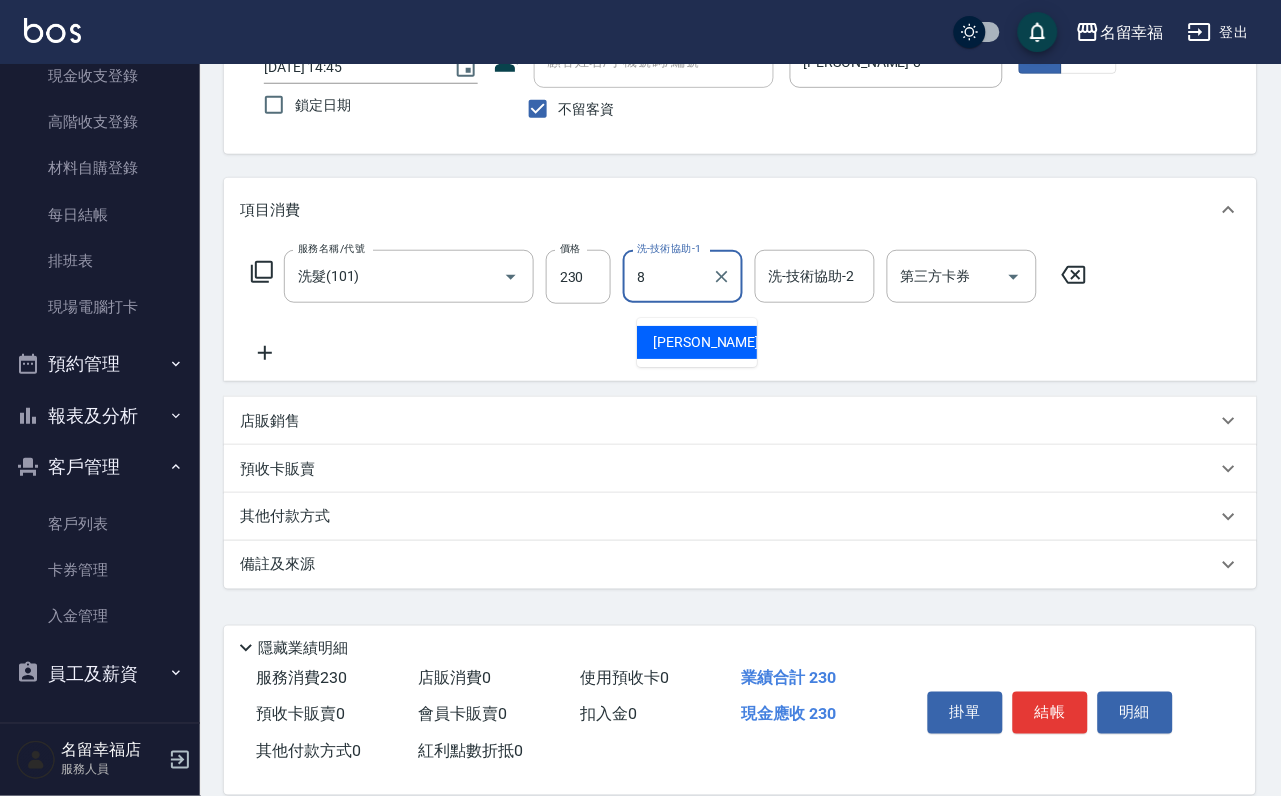 type on "[PERSON_NAME]-8" 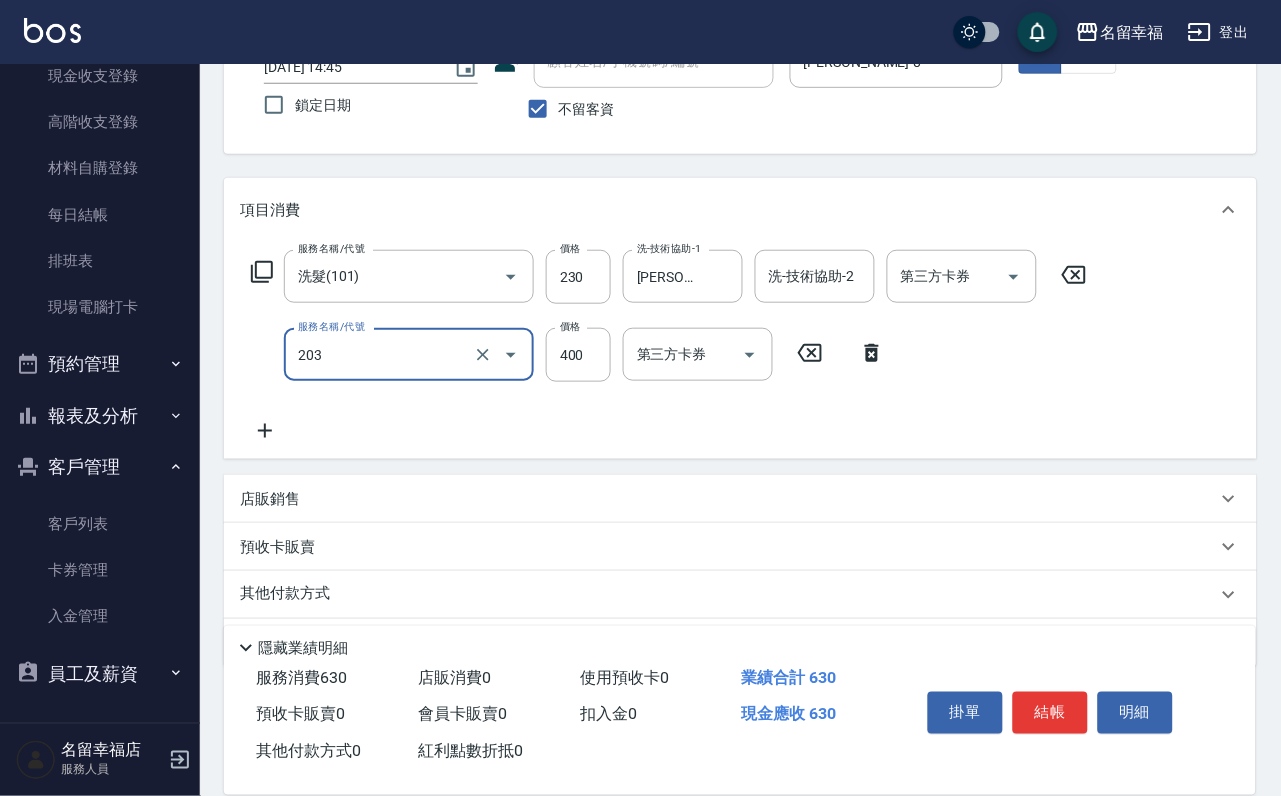 type on "指定單剪(203)" 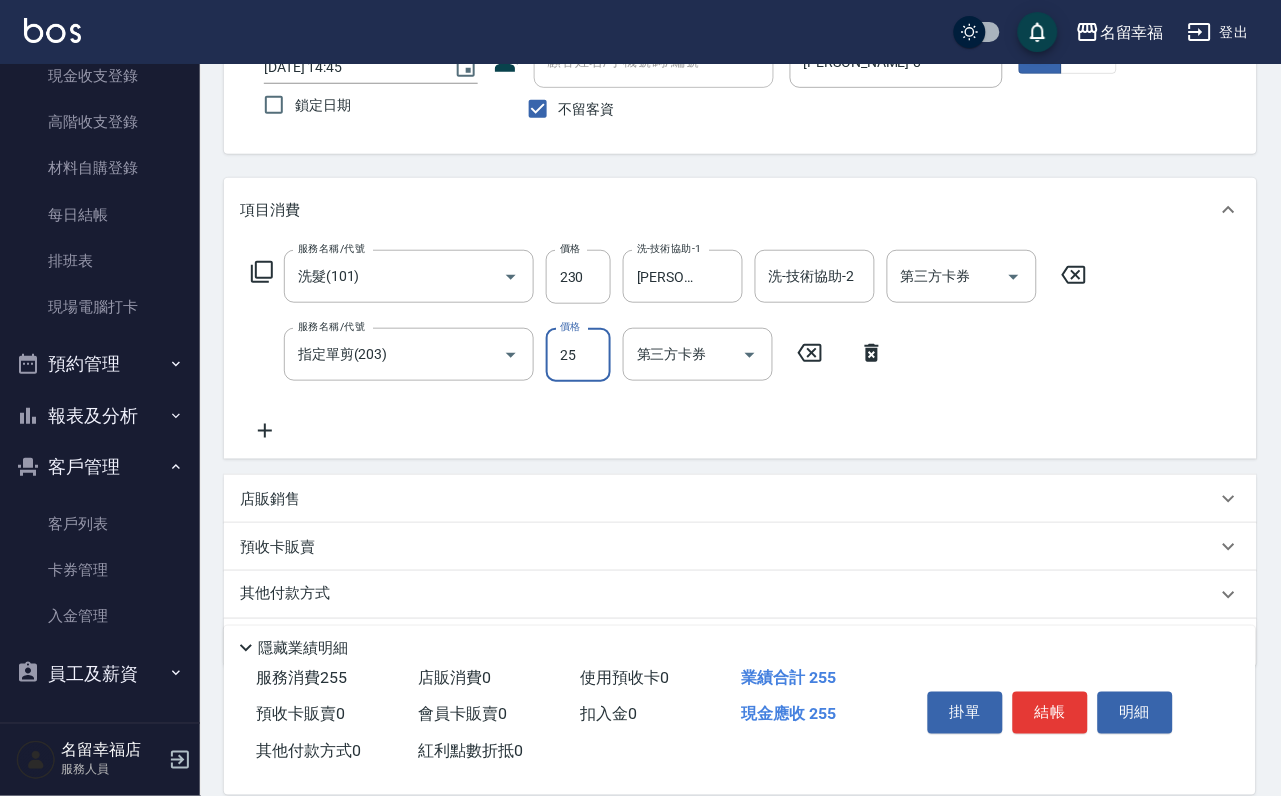 type on "250" 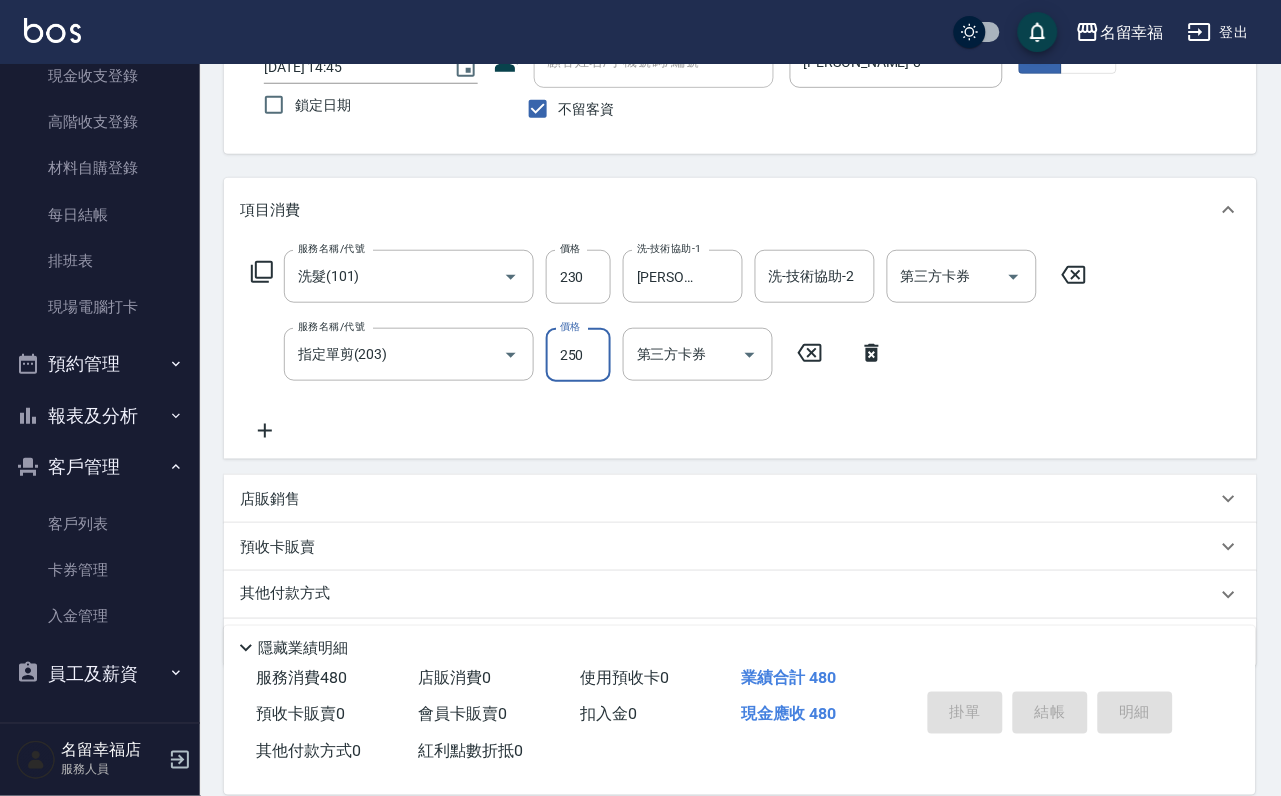 type on "[DATE] 15:08" 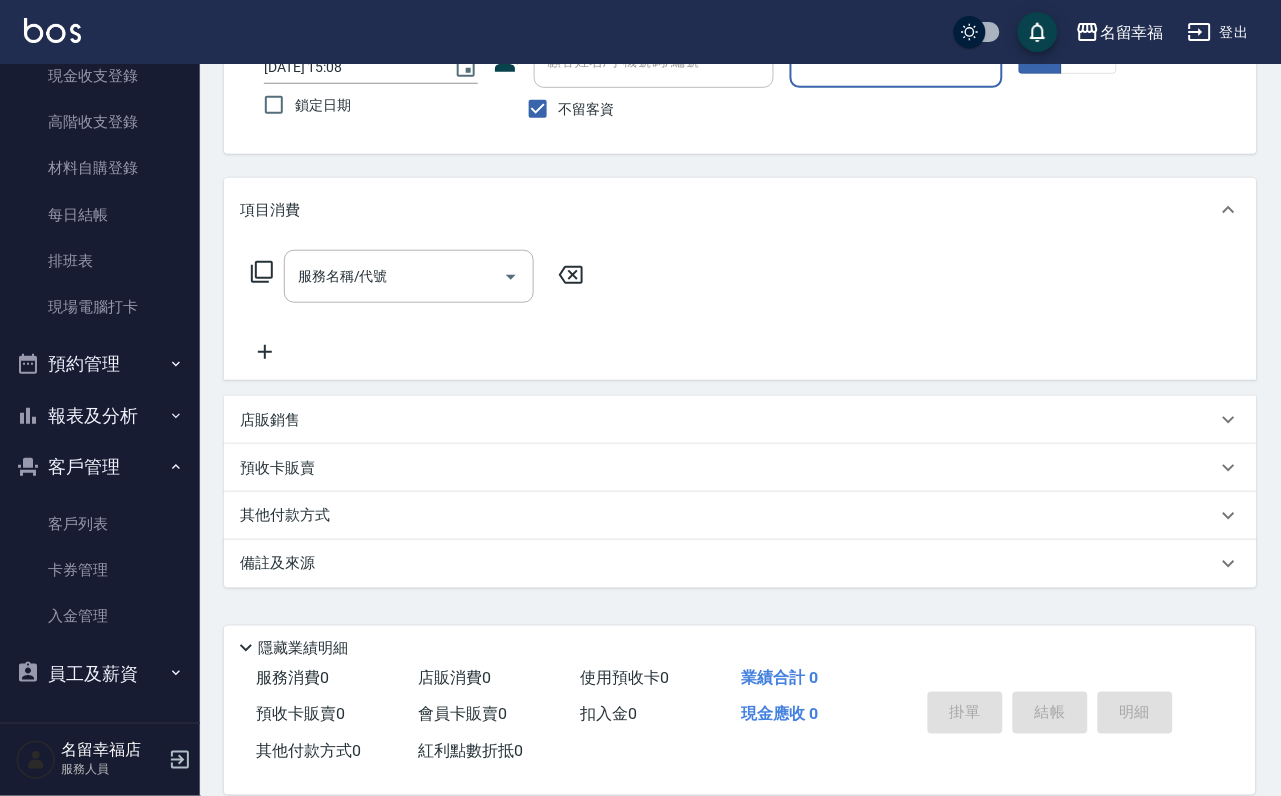scroll, scrollTop: 0, scrollLeft: 0, axis: both 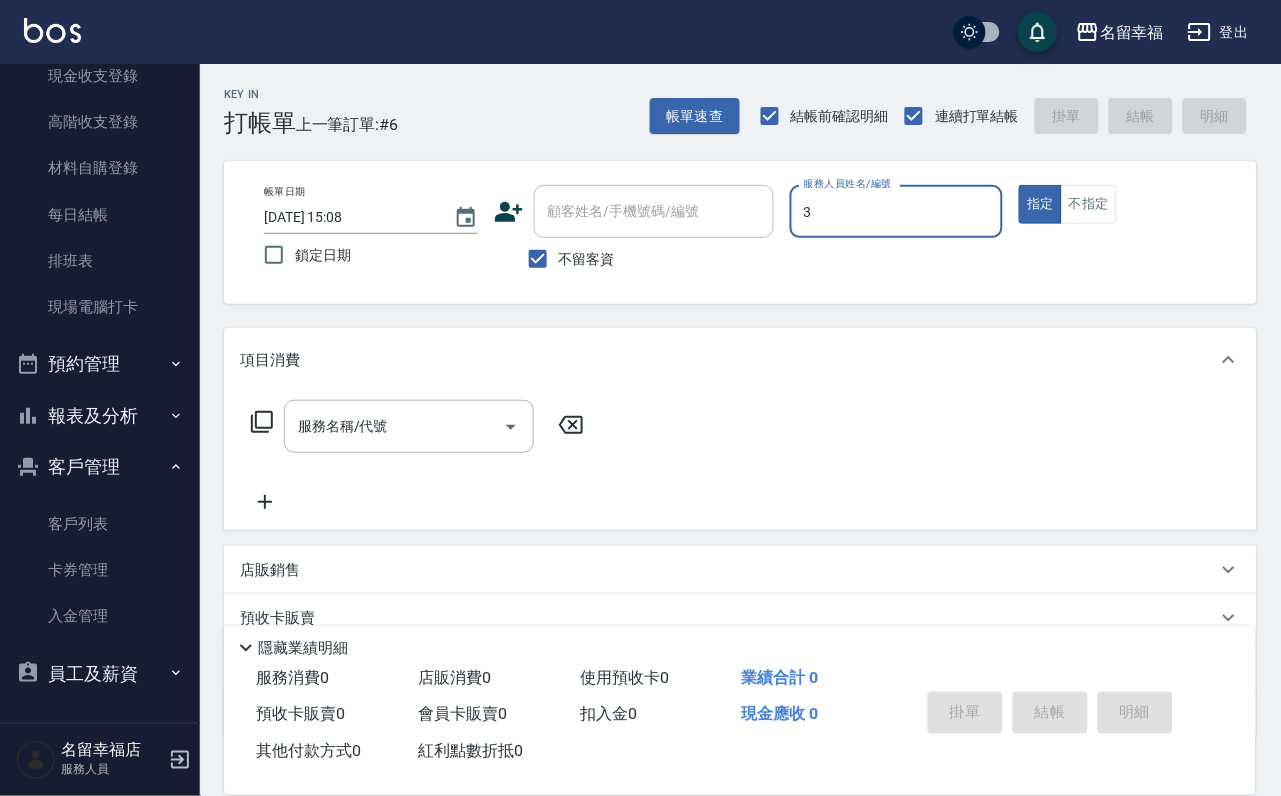 type on "[PERSON_NAME]-3" 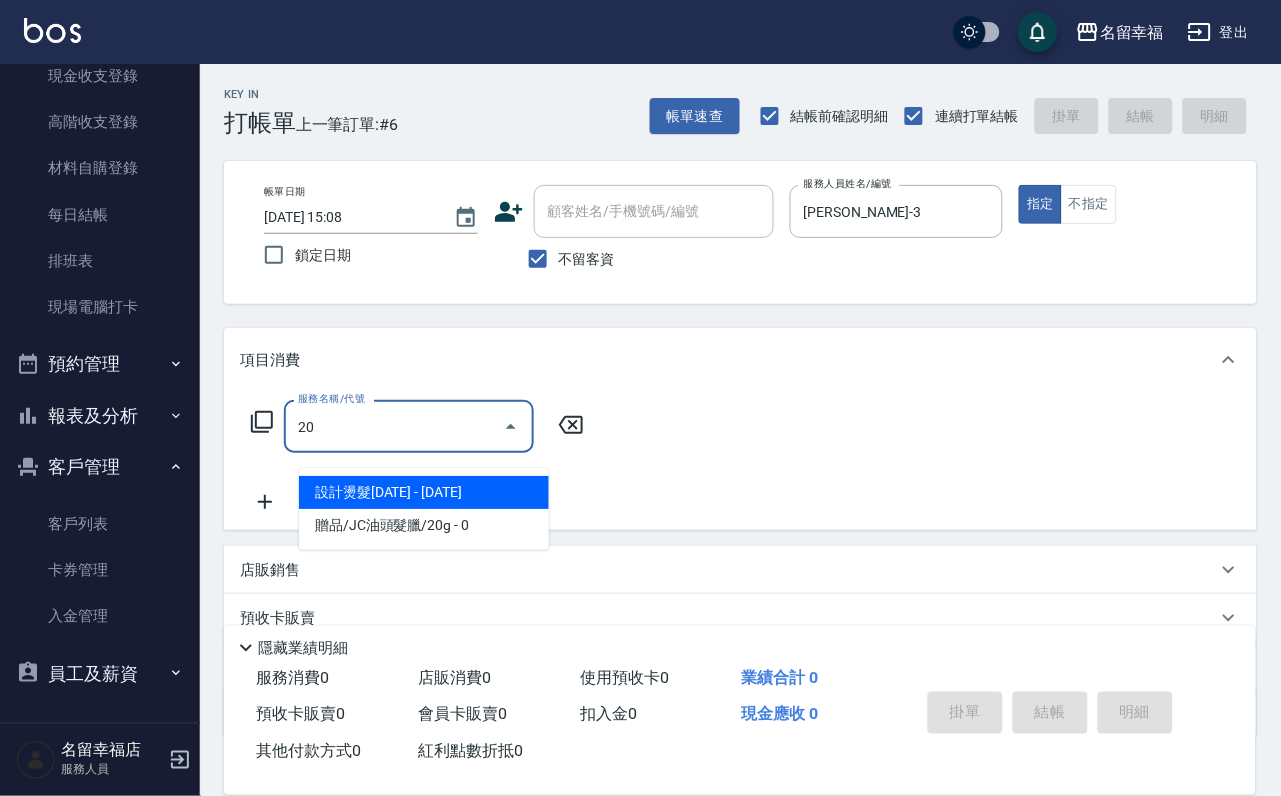 type on "2" 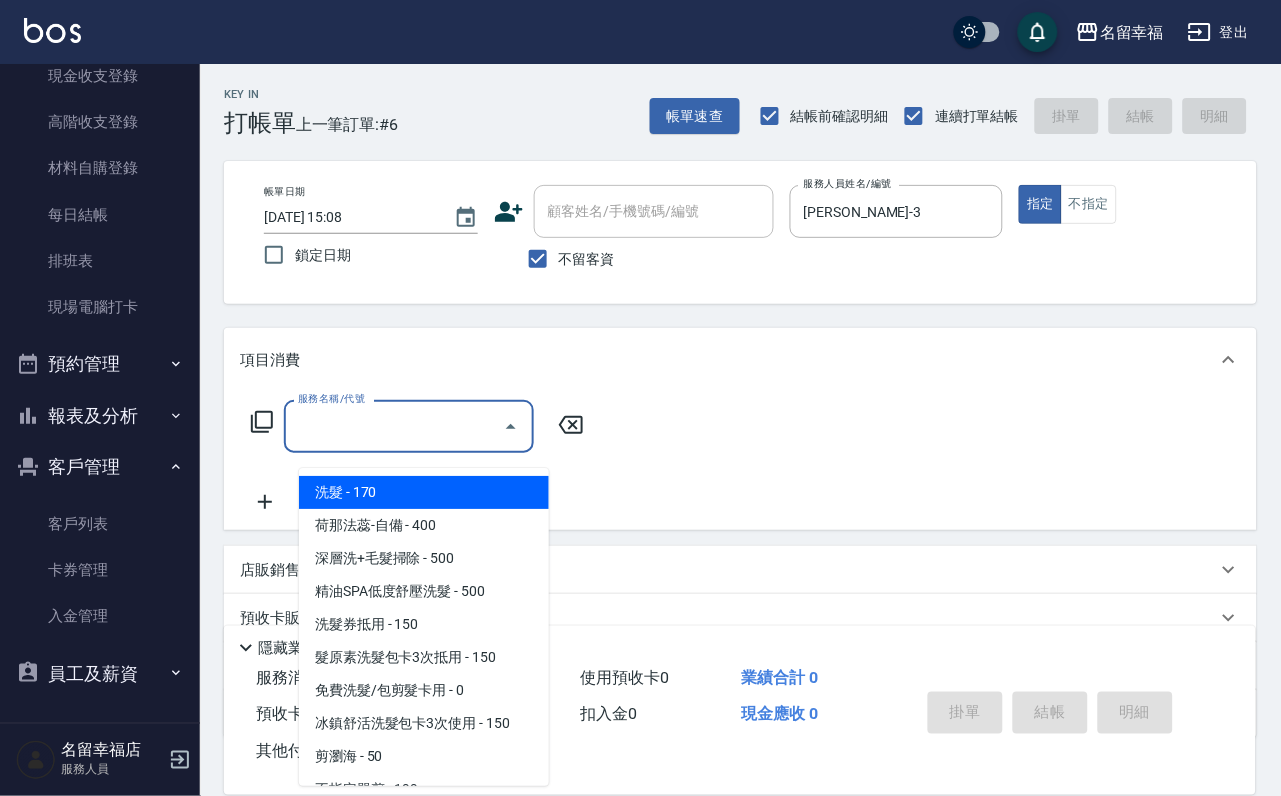 type on "0" 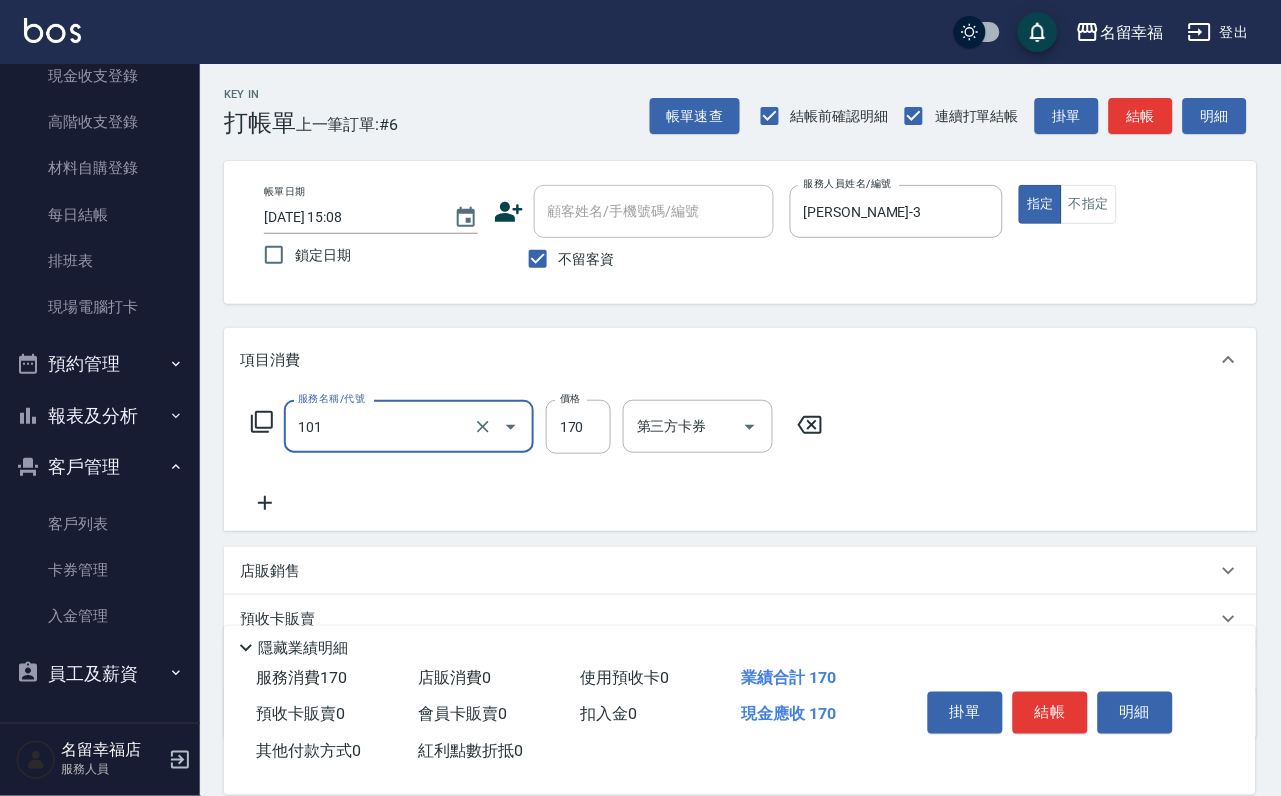 type on "洗髮(101)" 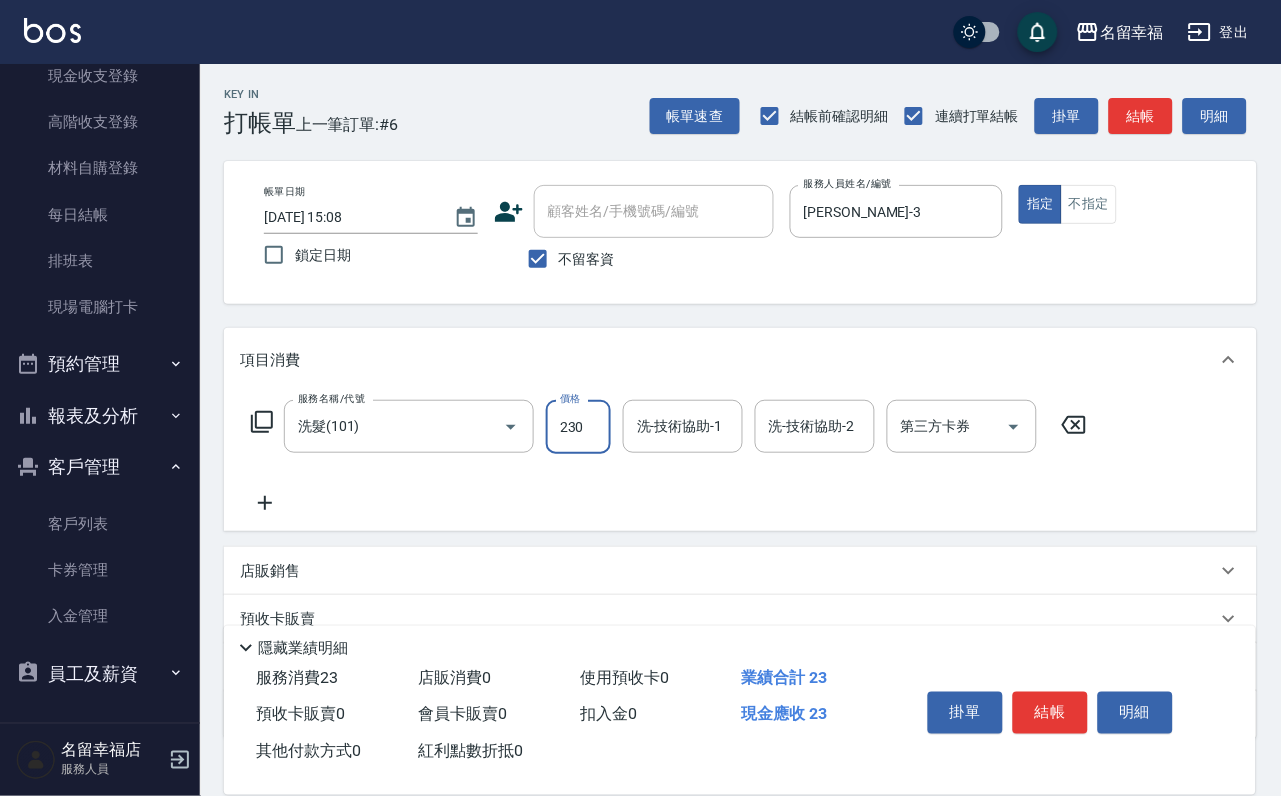 type on "230" 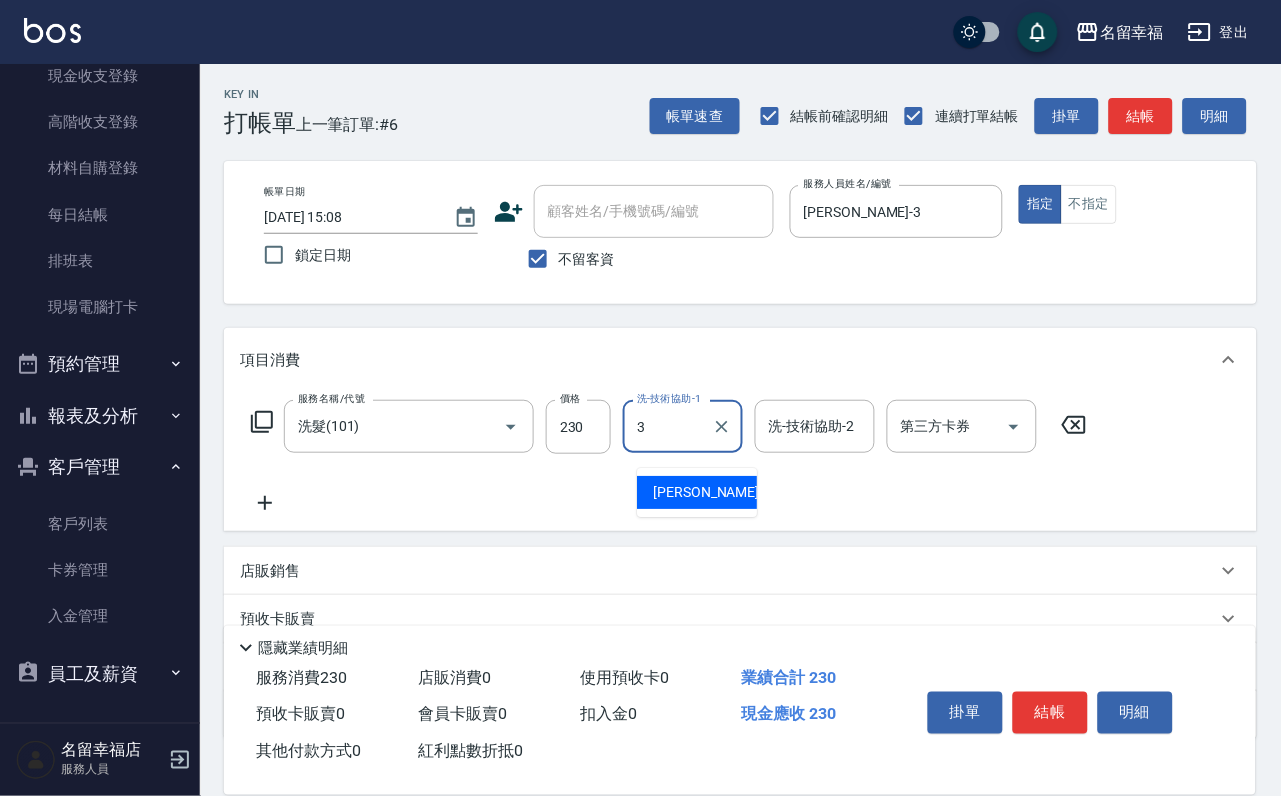 type on "[PERSON_NAME]-3" 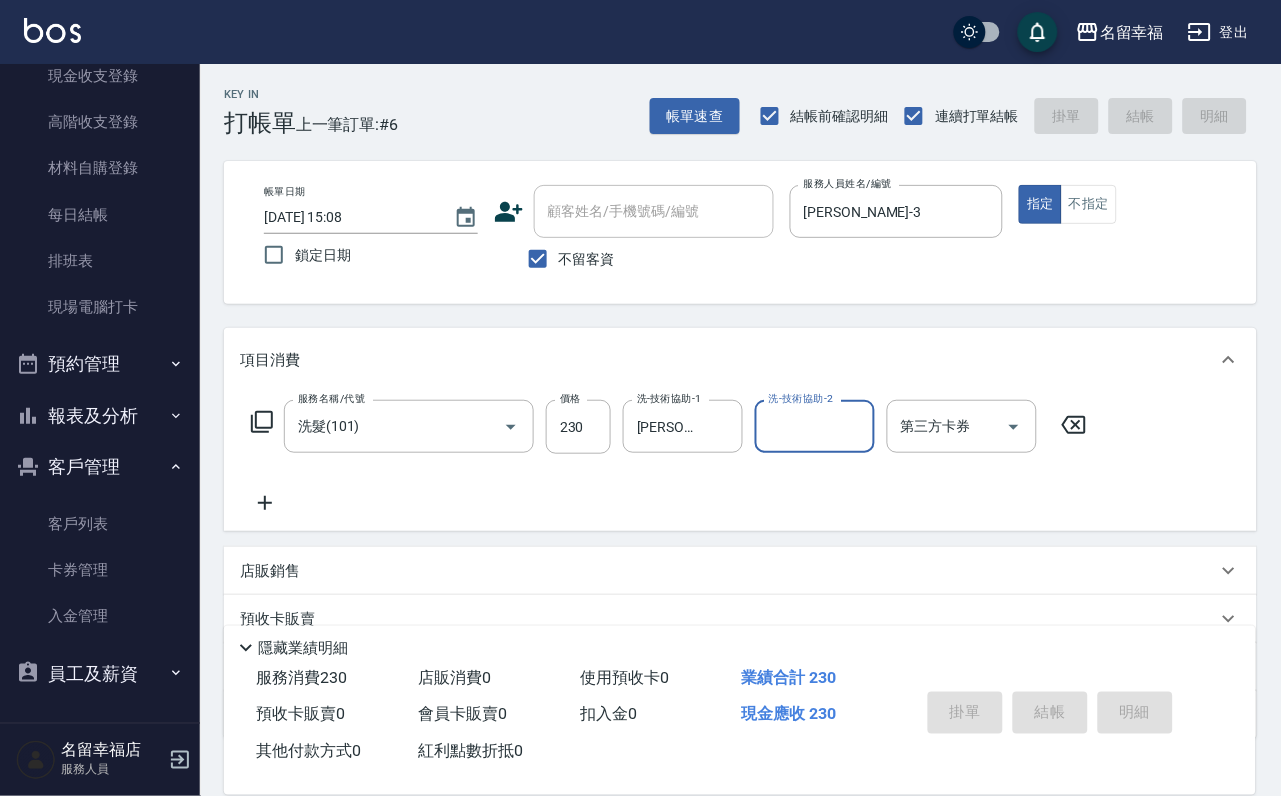 type on "[DATE] 15:16" 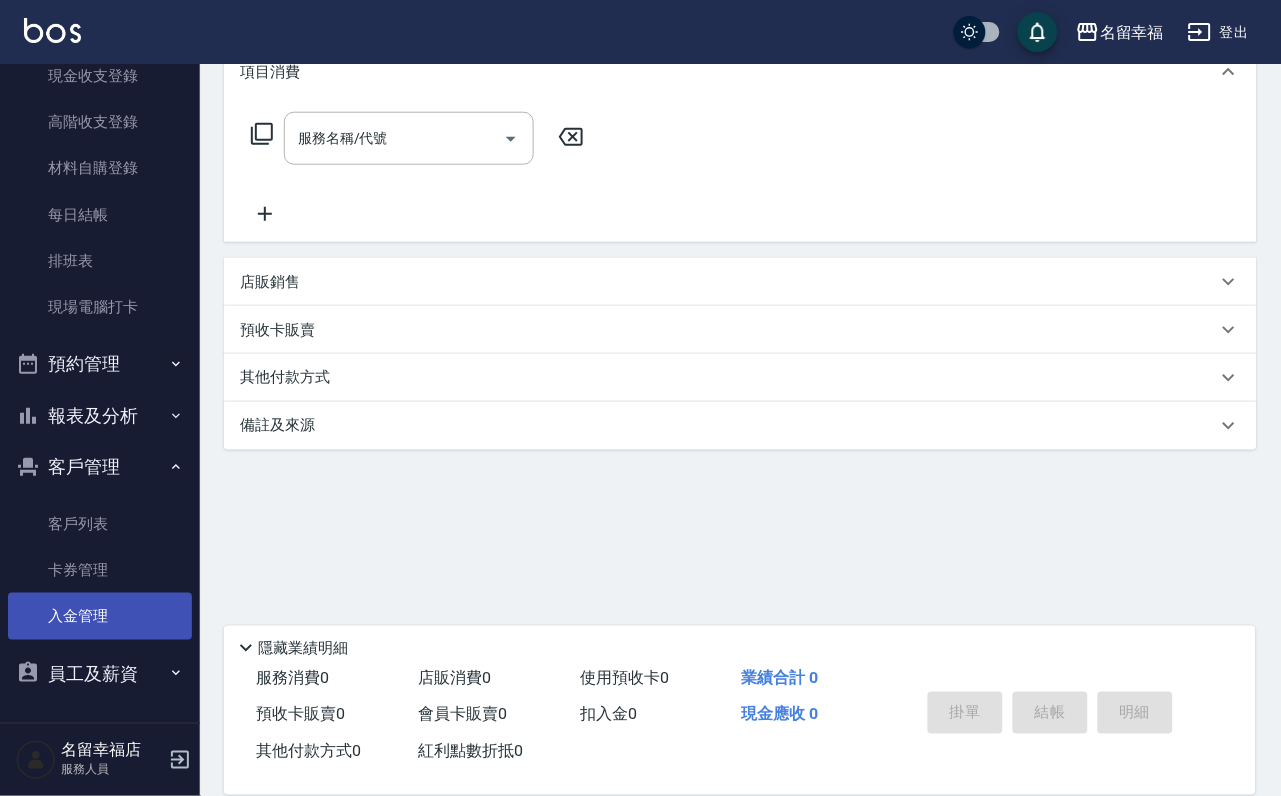 scroll, scrollTop: 323, scrollLeft: 0, axis: vertical 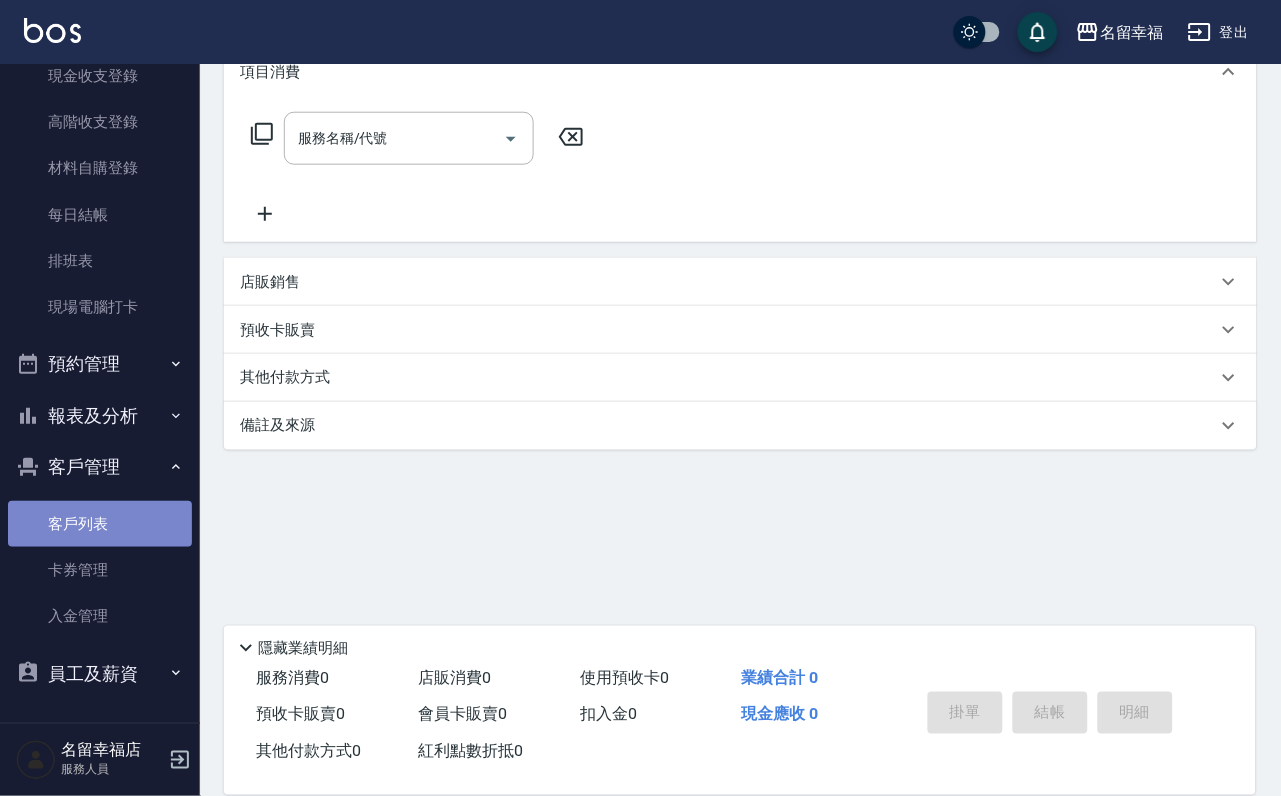 click on "客戶列表" at bounding box center (100, 524) 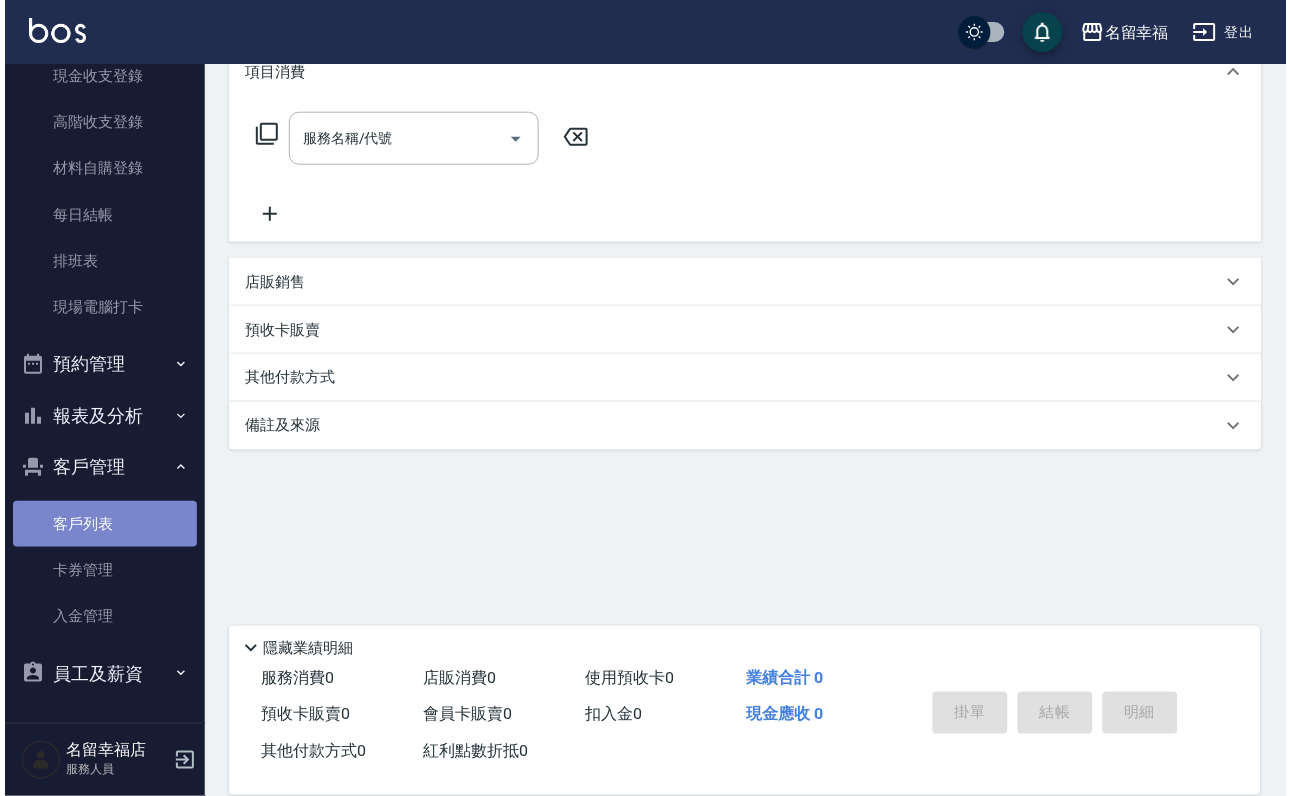 scroll, scrollTop: 0, scrollLeft: 0, axis: both 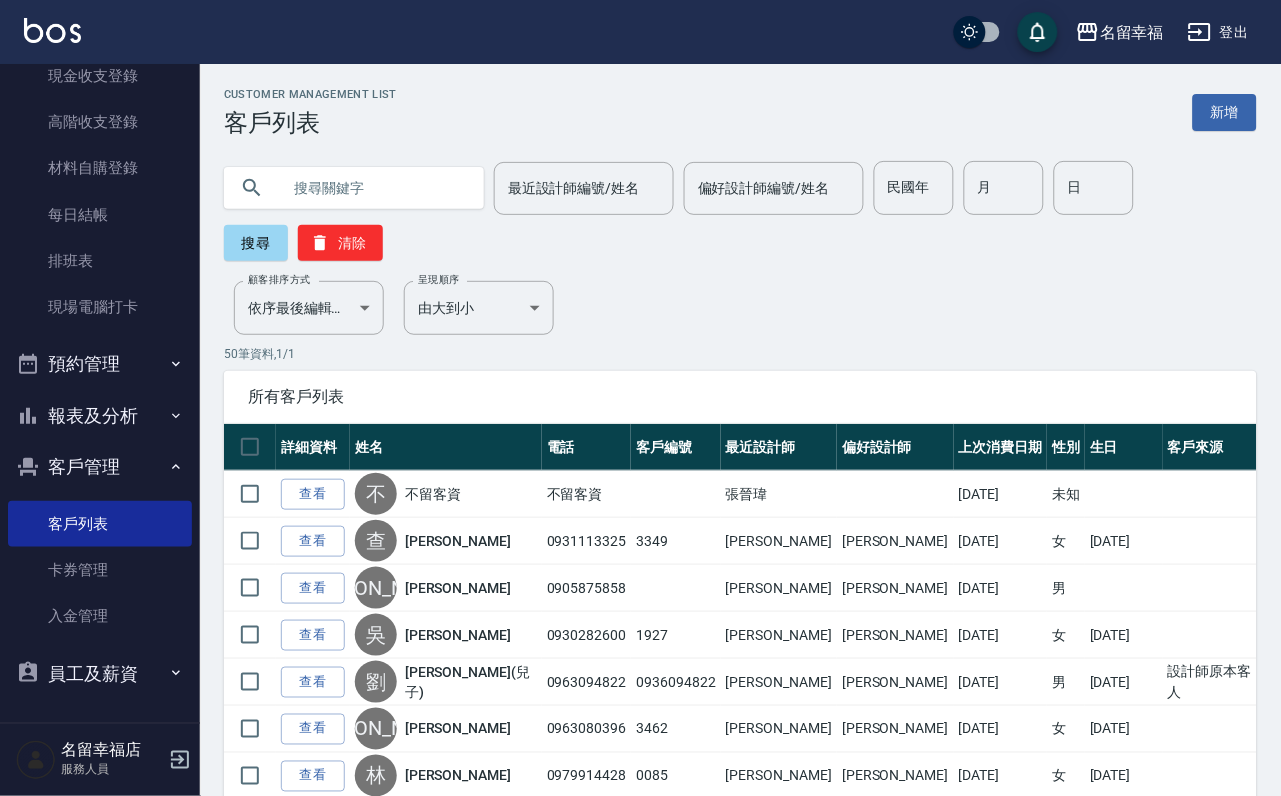 click at bounding box center [374, 188] 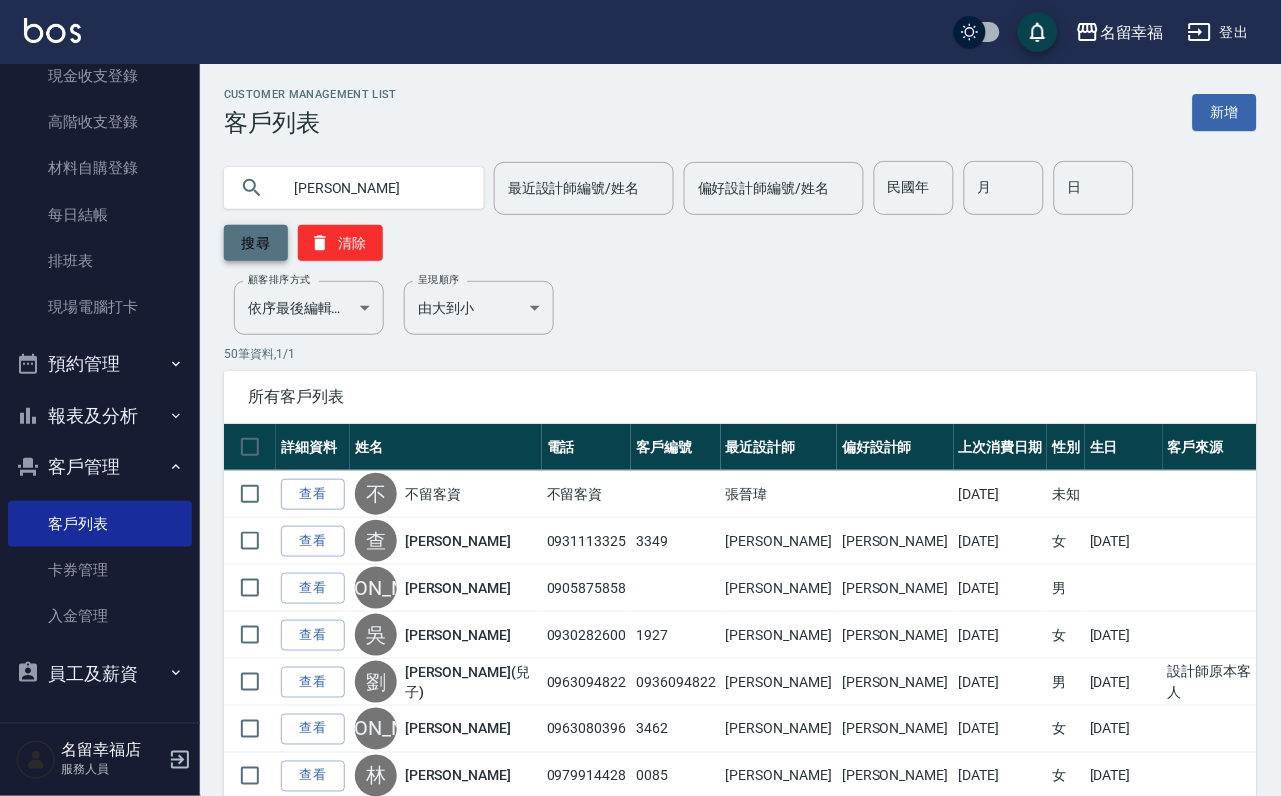 click on "搜尋" at bounding box center [256, 243] 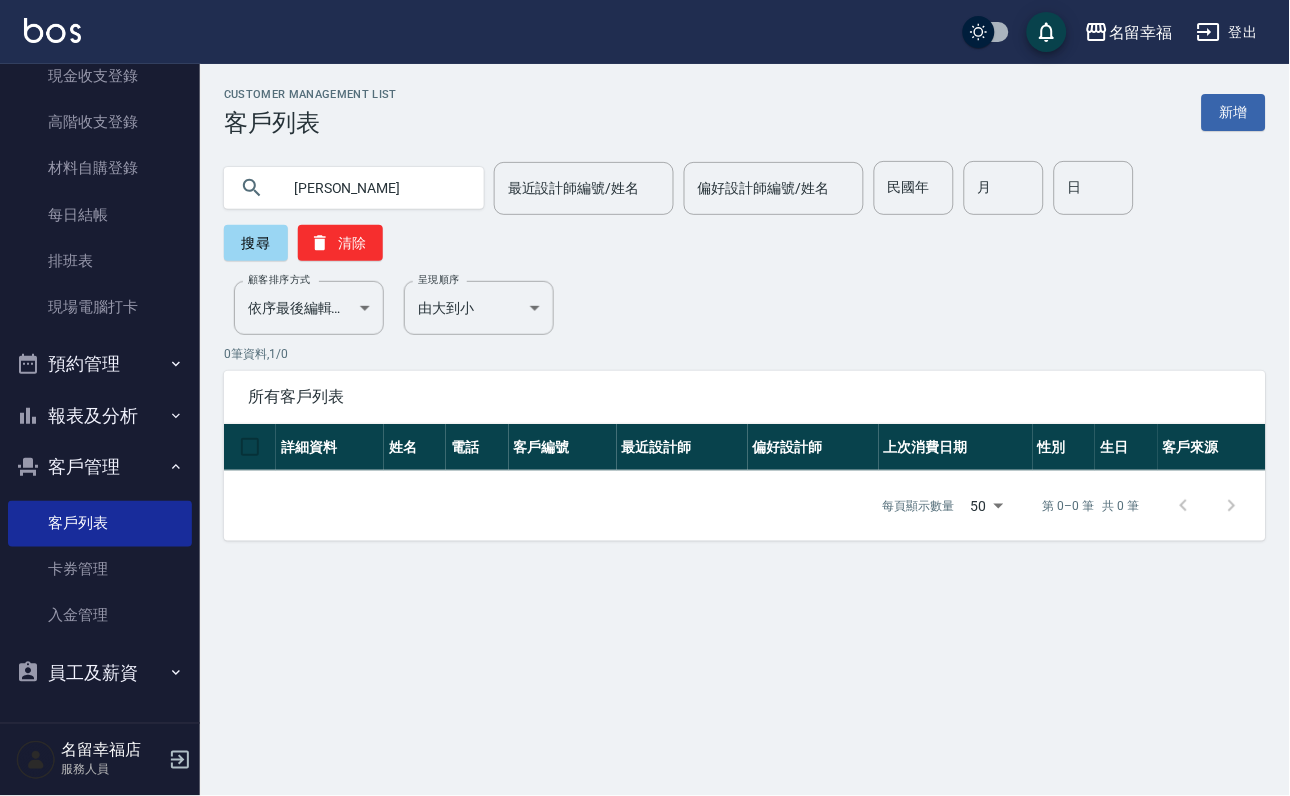 click on "[PERSON_NAME]" at bounding box center [374, 188] 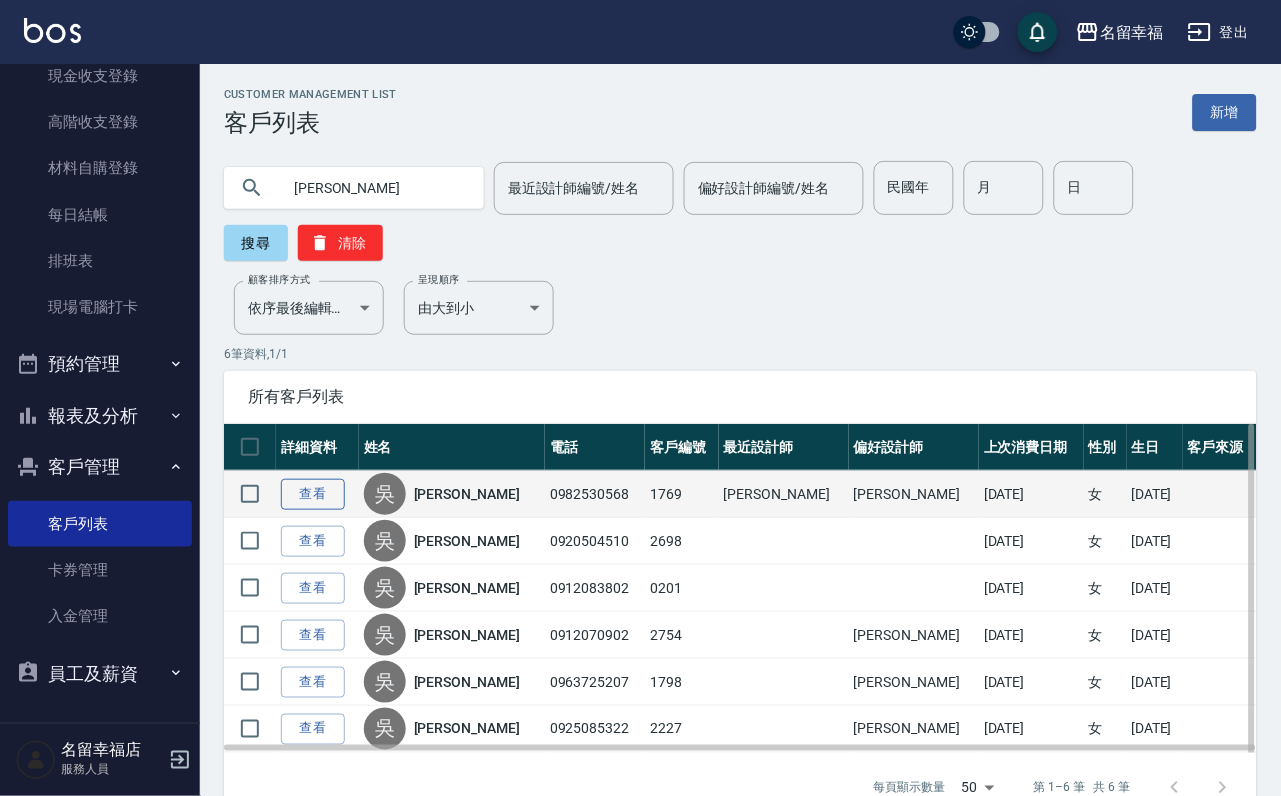 click on "查看" at bounding box center (313, 494) 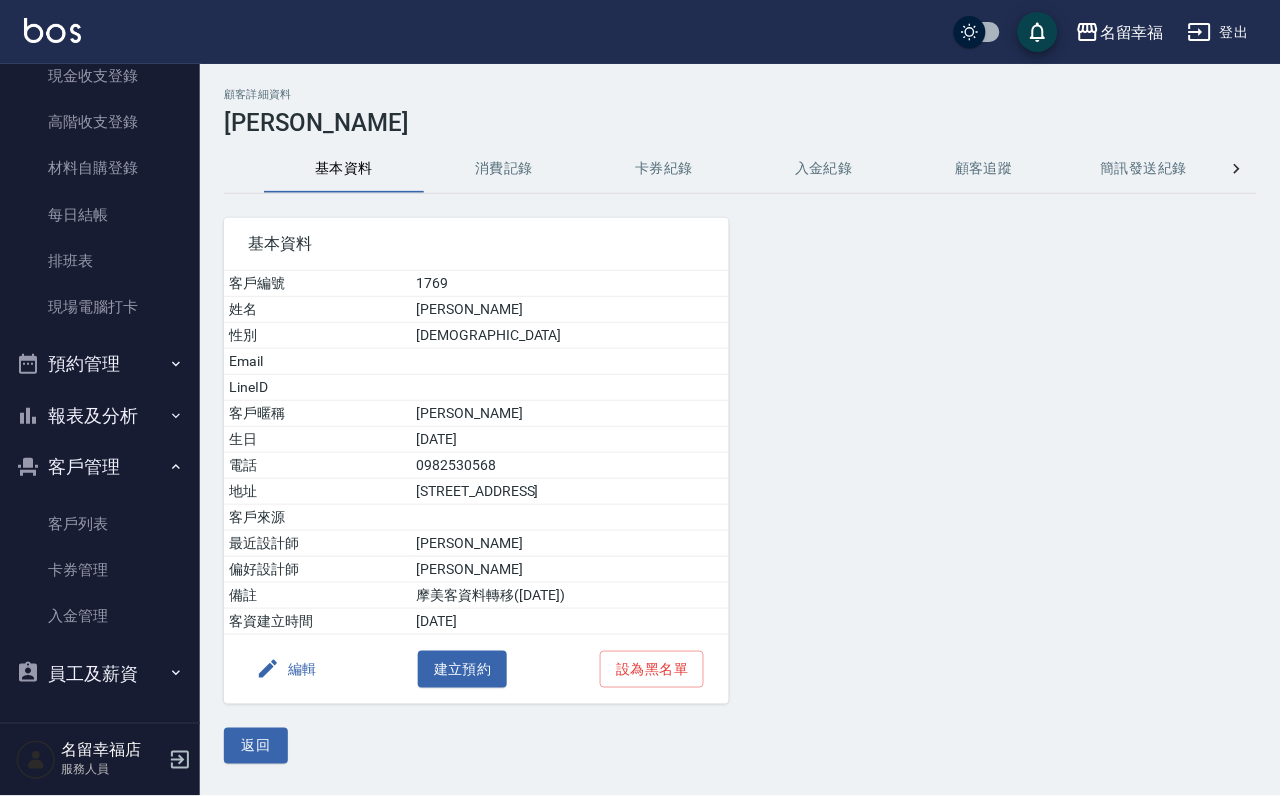 click on "消費記錄" at bounding box center [504, 169] 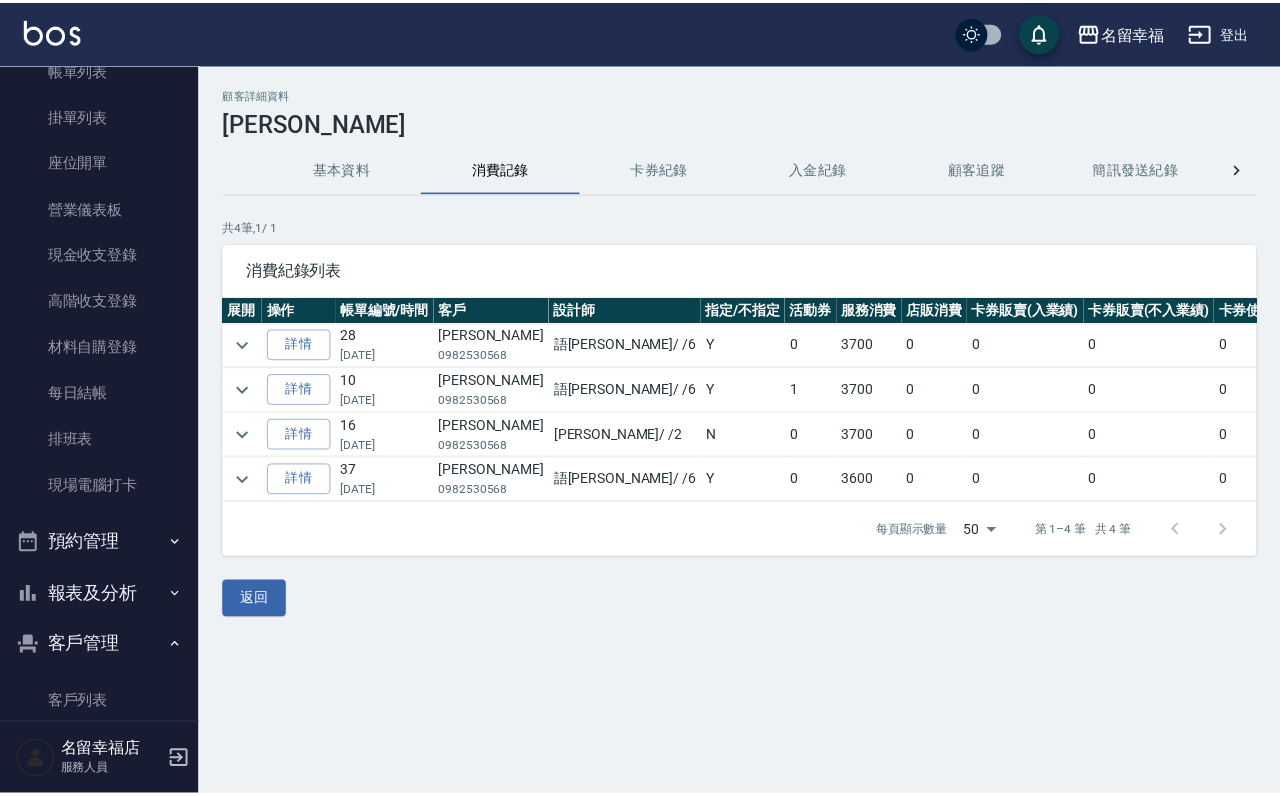 scroll, scrollTop: 0, scrollLeft: 0, axis: both 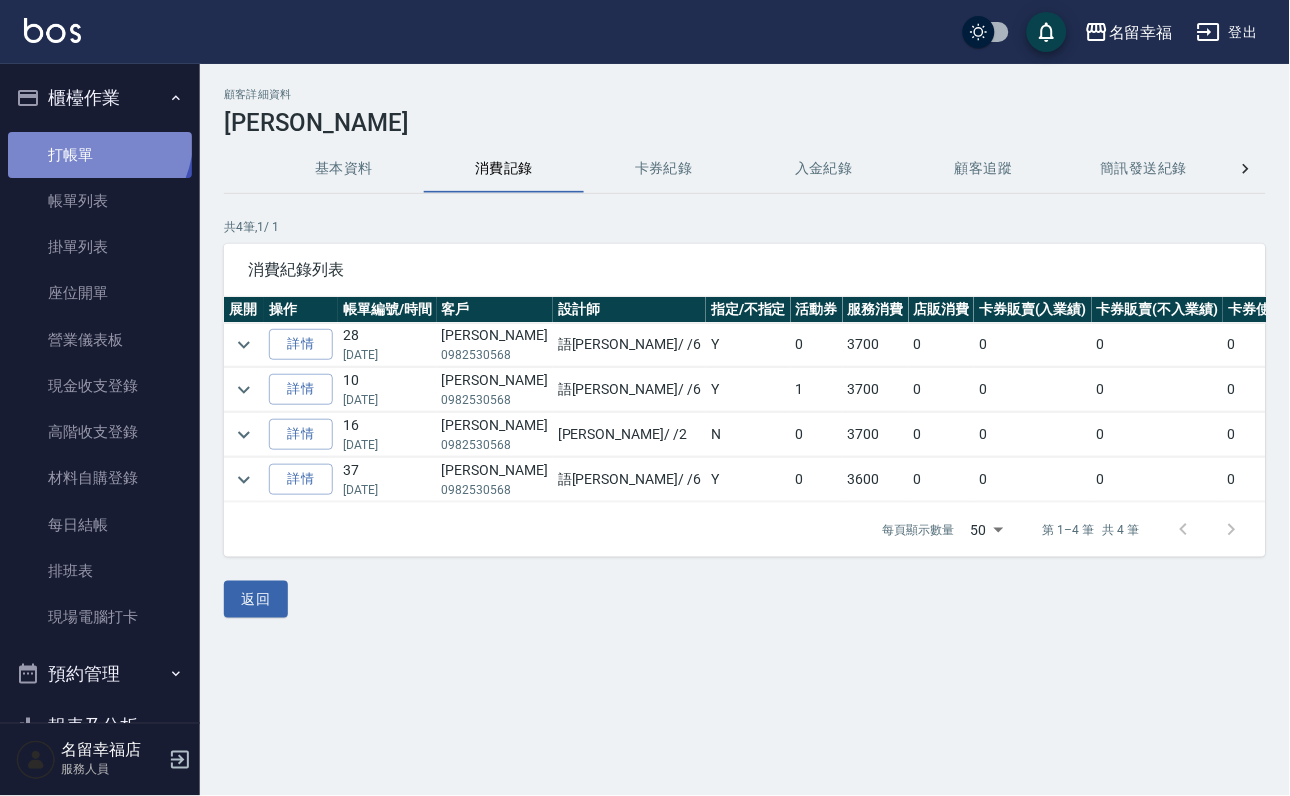 click on "打帳單" at bounding box center (100, 155) 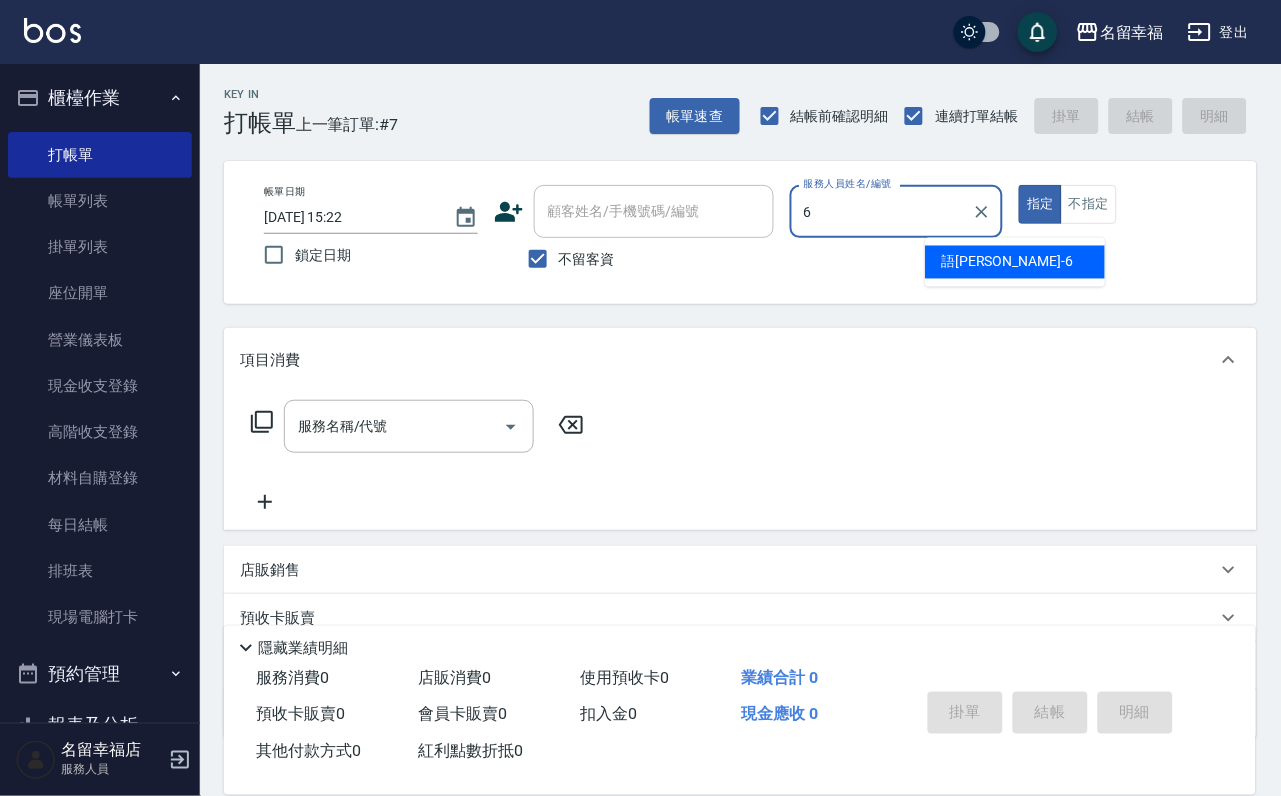 type on "語[PERSON_NAME]-6" 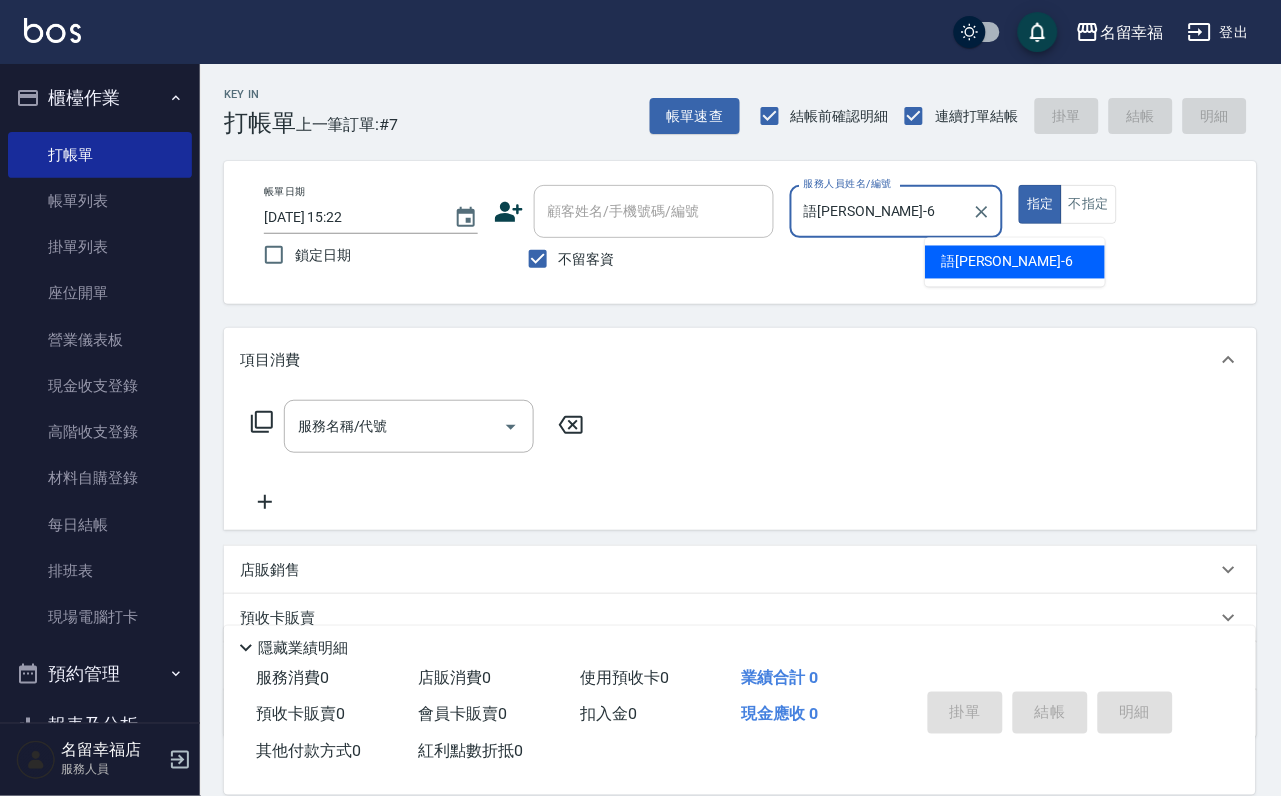type on "true" 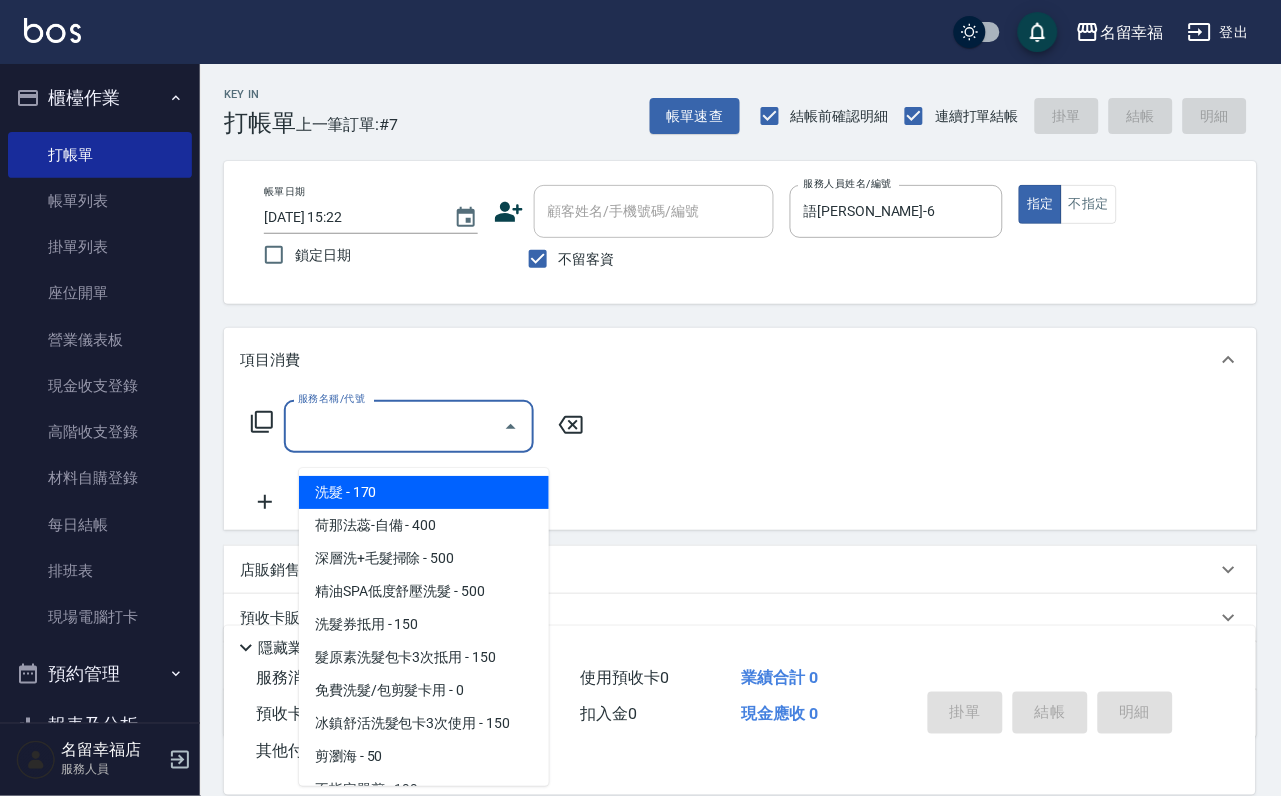 drag, startPoint x: 309, startPoint y: 437, endPoint x: 311, endPoint y: 427, distance: 10.198039 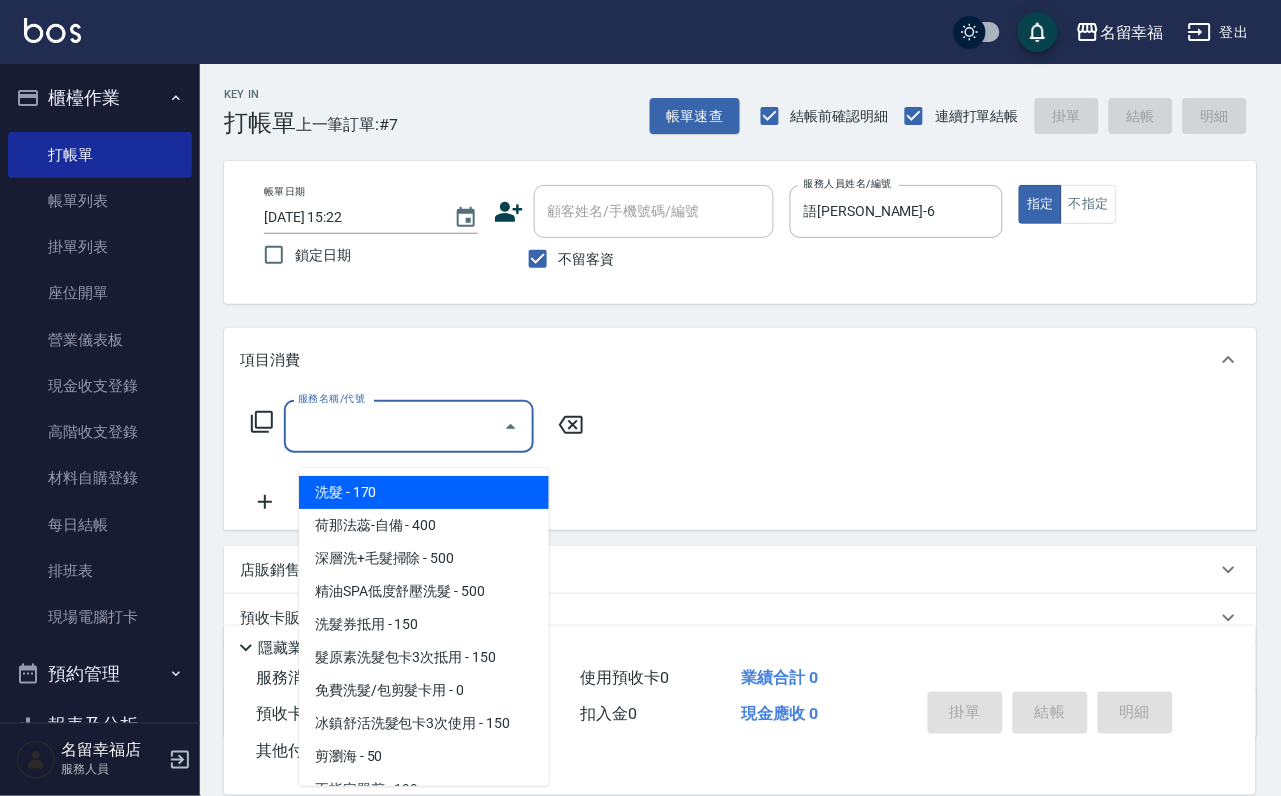 click on "服務名稱/代號" at bounding box center [394, 426] 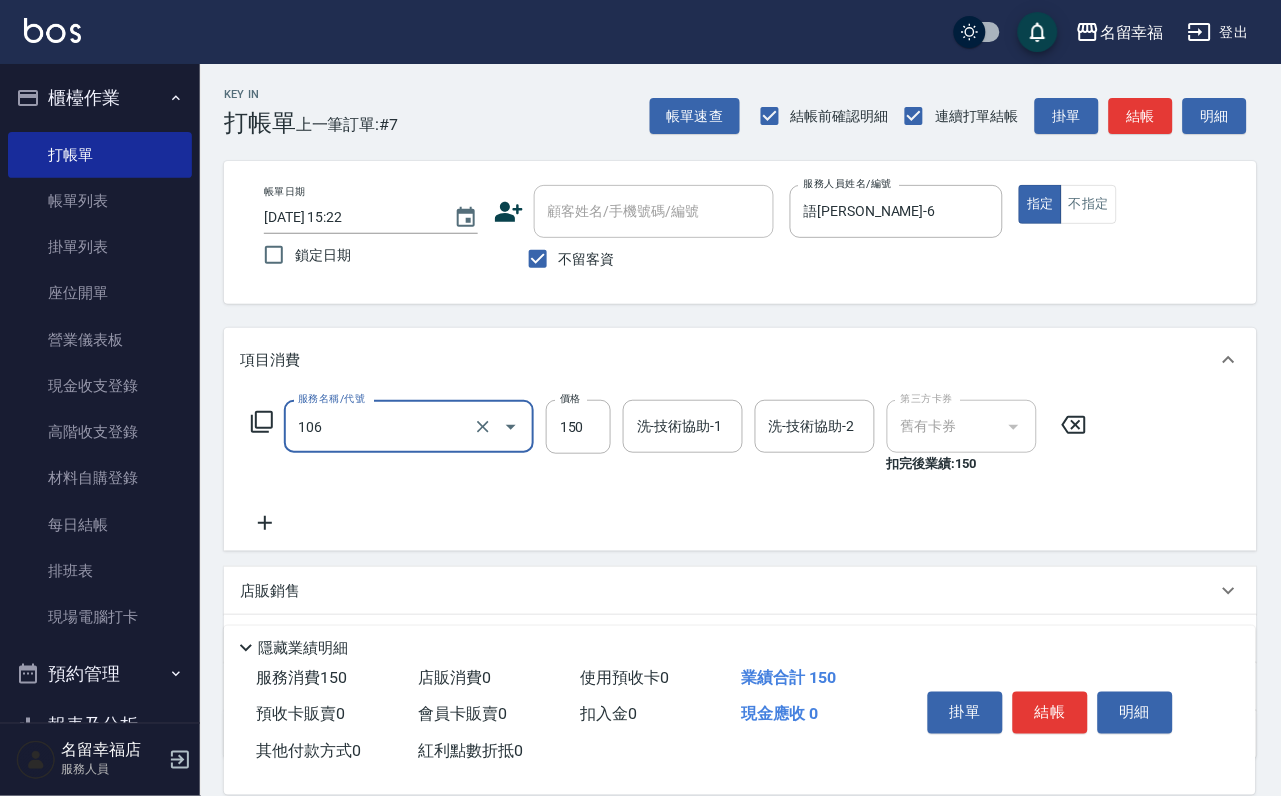 type on "洗髮券抵用(106)" 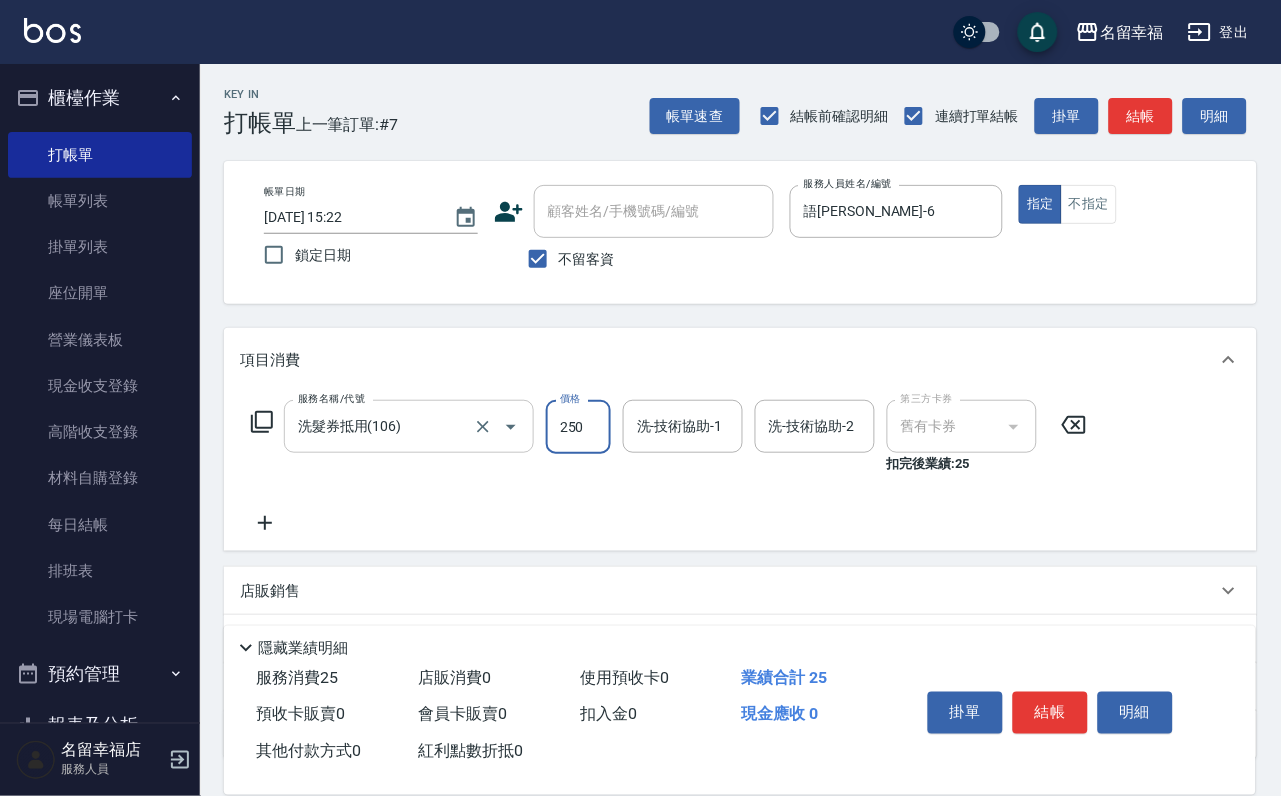type on "250" 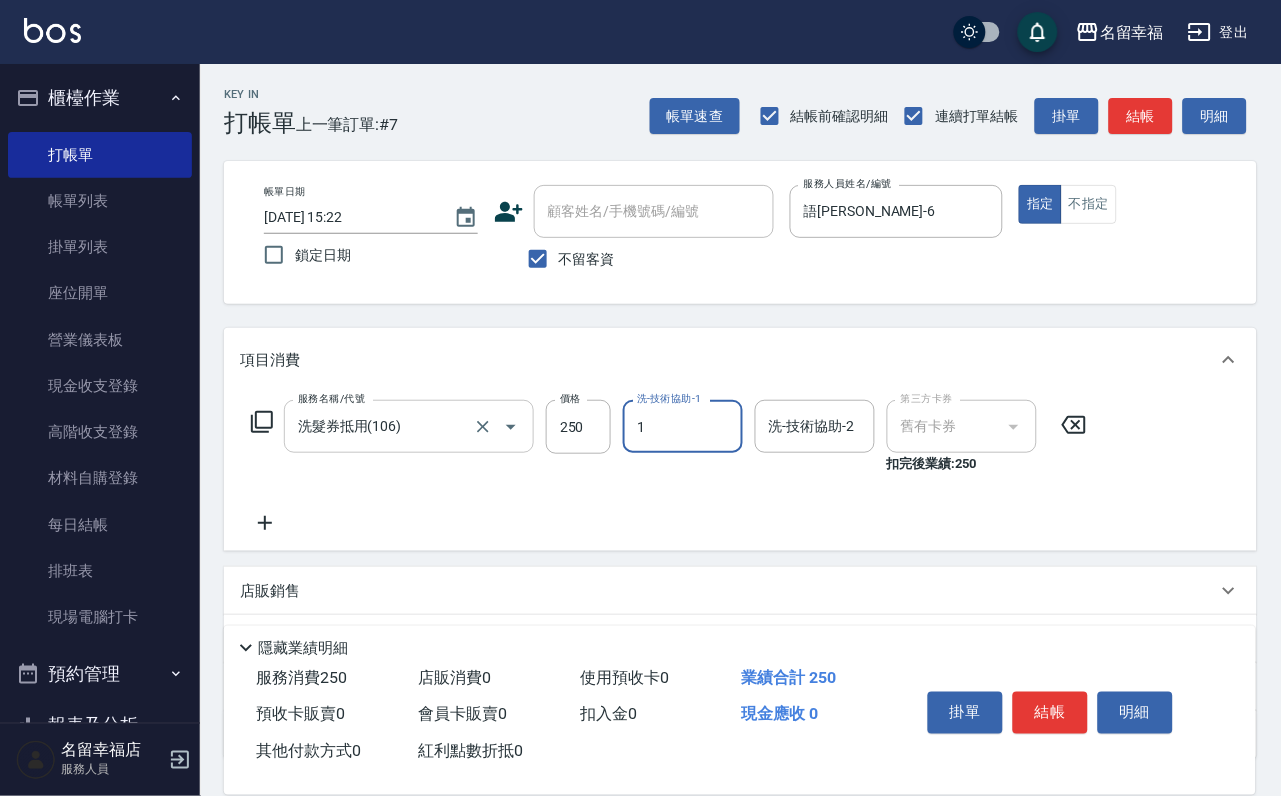 type on "[PERSON_NAME]-1" 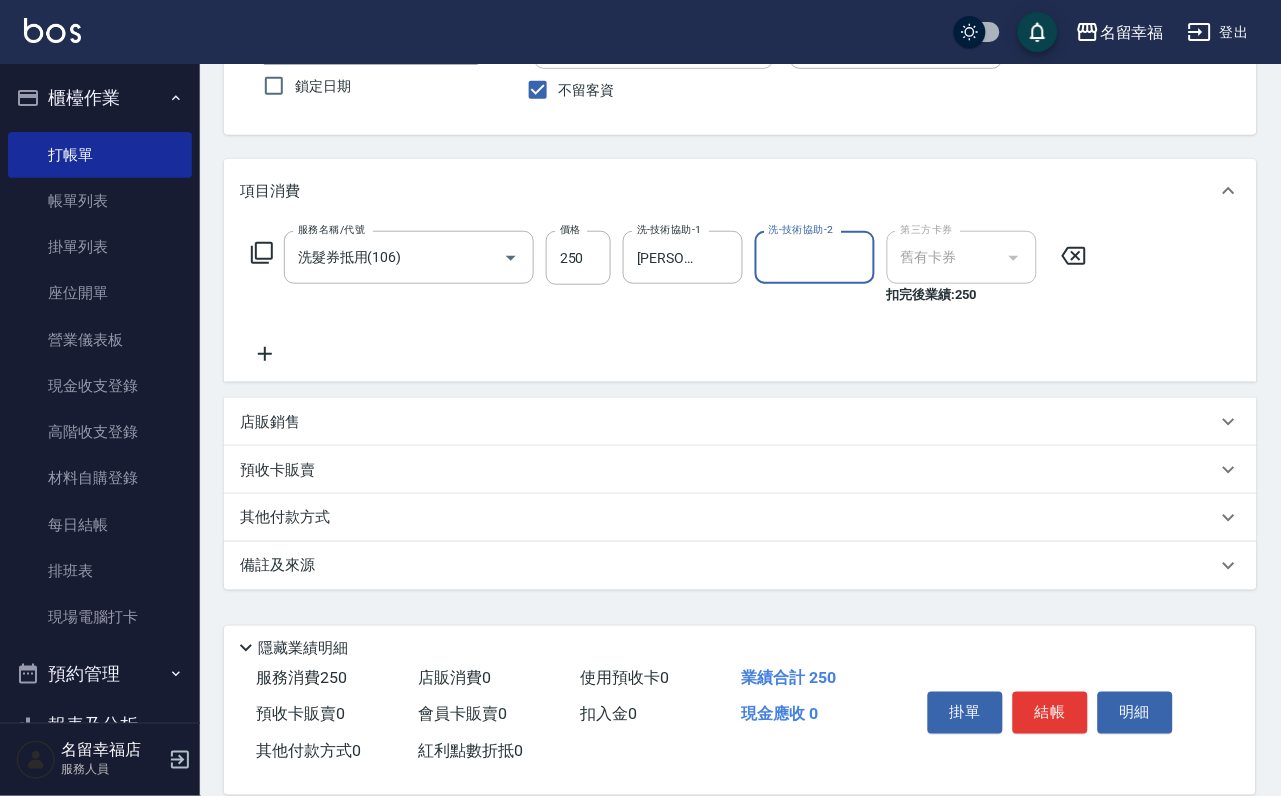 scroll, scrollTop: 338, scrollLeft: 0, axis: vertical 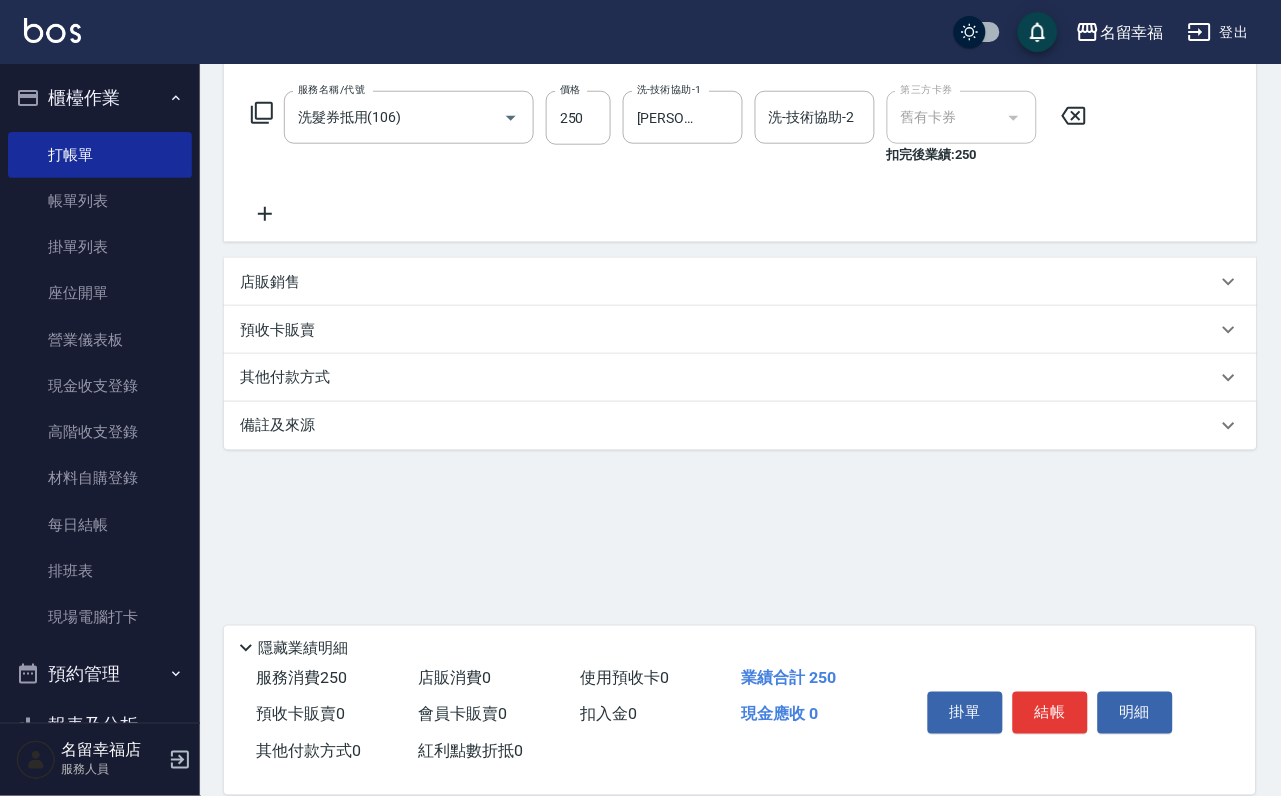 click on "店販銷售" at bounding box center (740, 282) 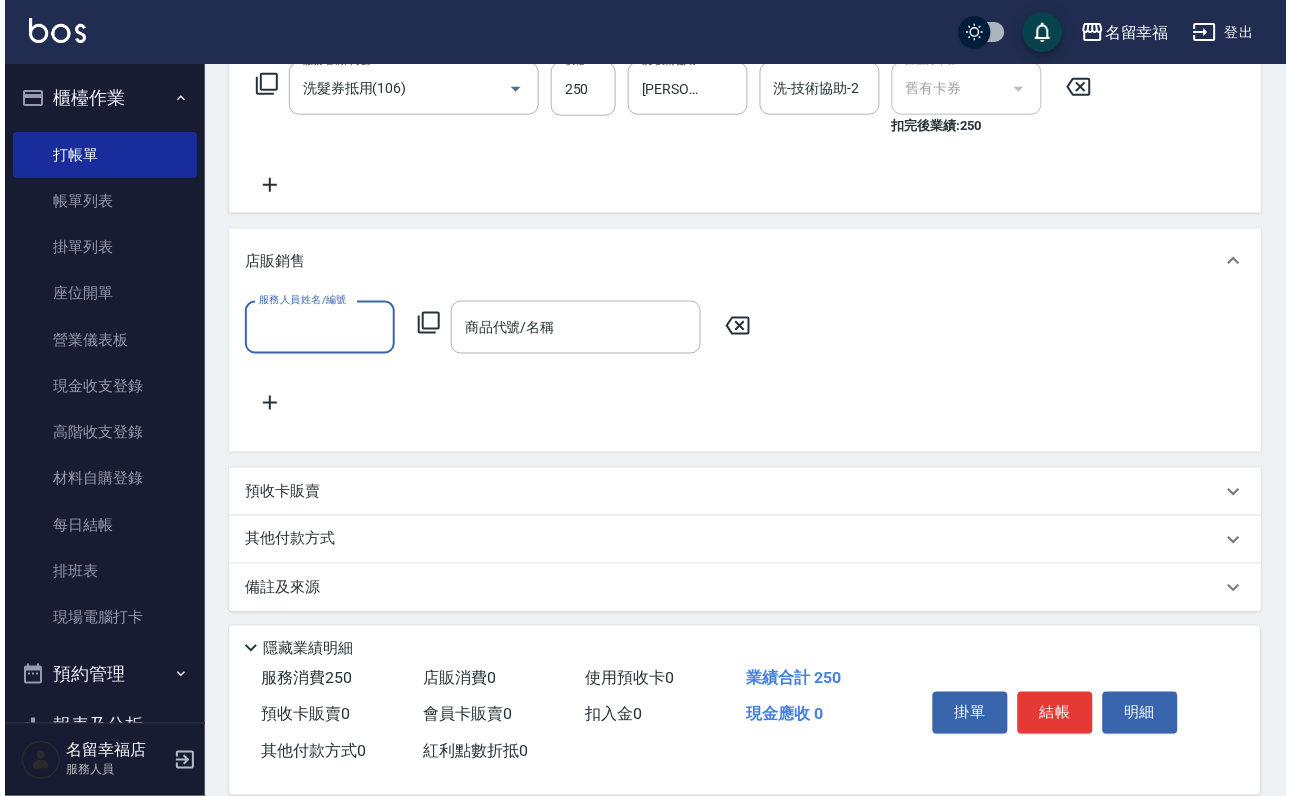 scroll, scrollTop: 0, scrollLeft: 0, axis: both 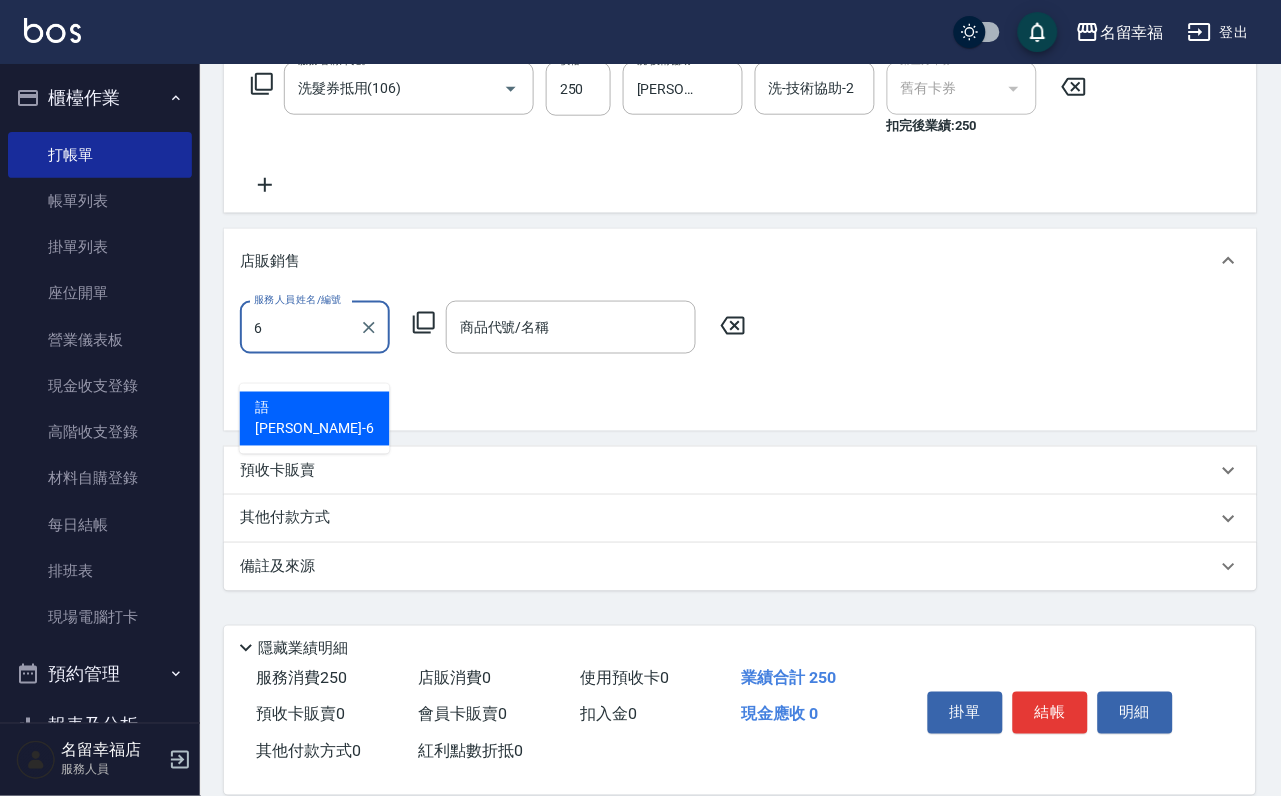 type on "語[PERSON_NAME]-6" 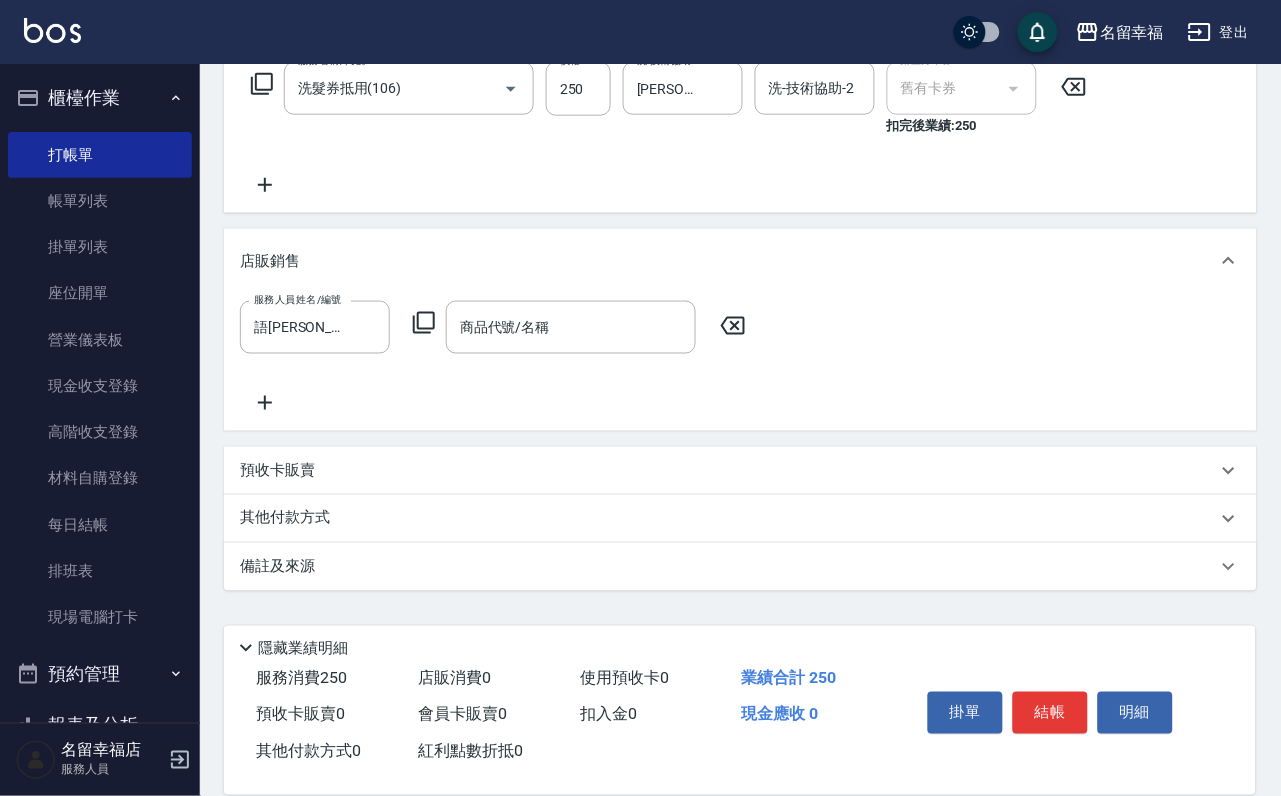 click 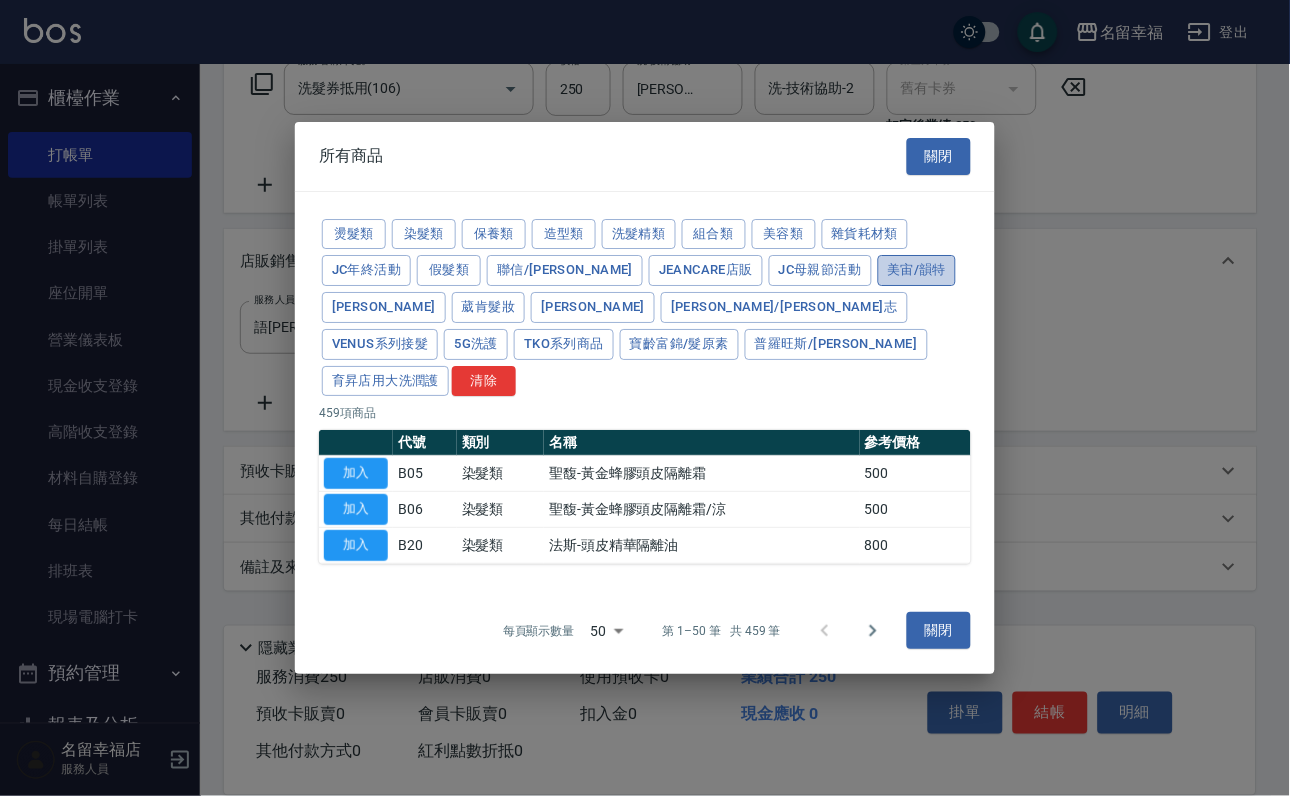 click on "美宙/韻特" at bounding box center [917, 270] 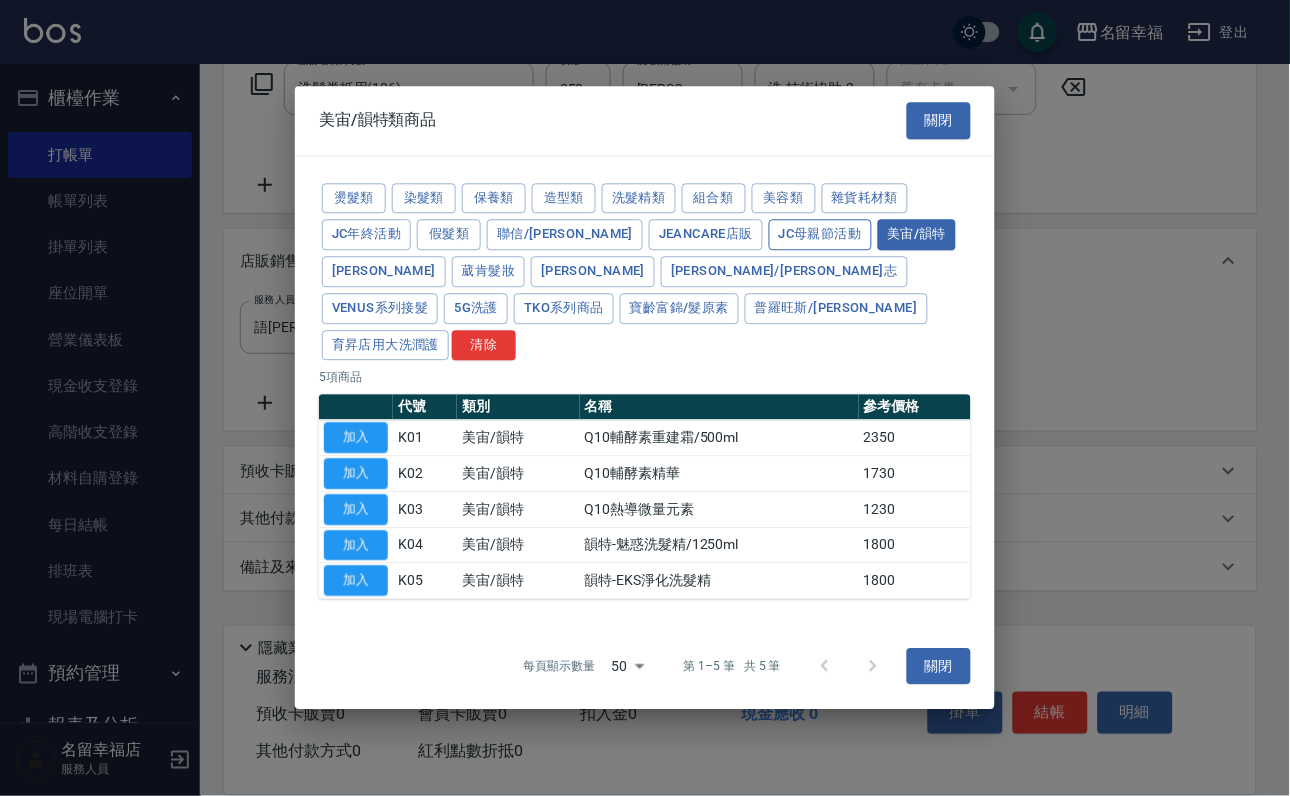 click on "JC母親節活動" at bounding box center (820, 235) 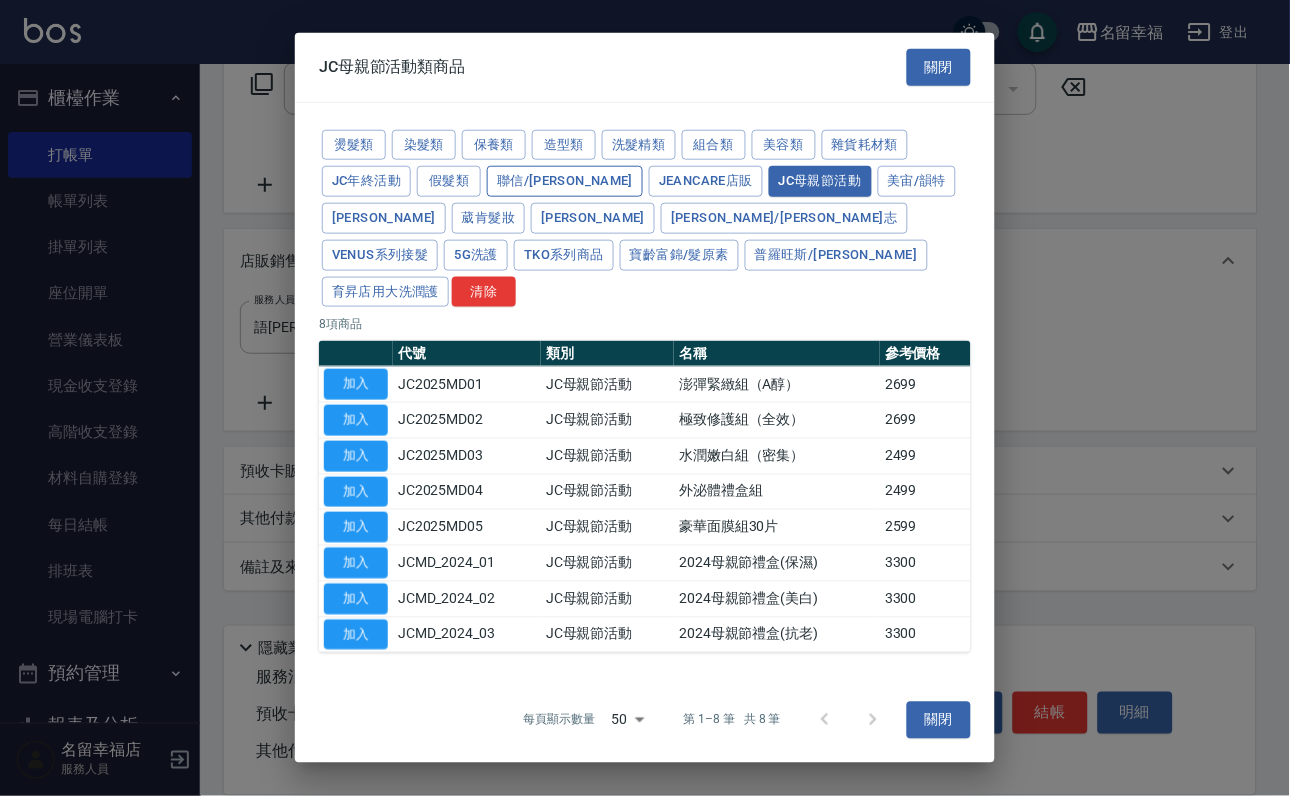 click on "聯信/[PERSON_NAME]" at bounding box center (565, 181) 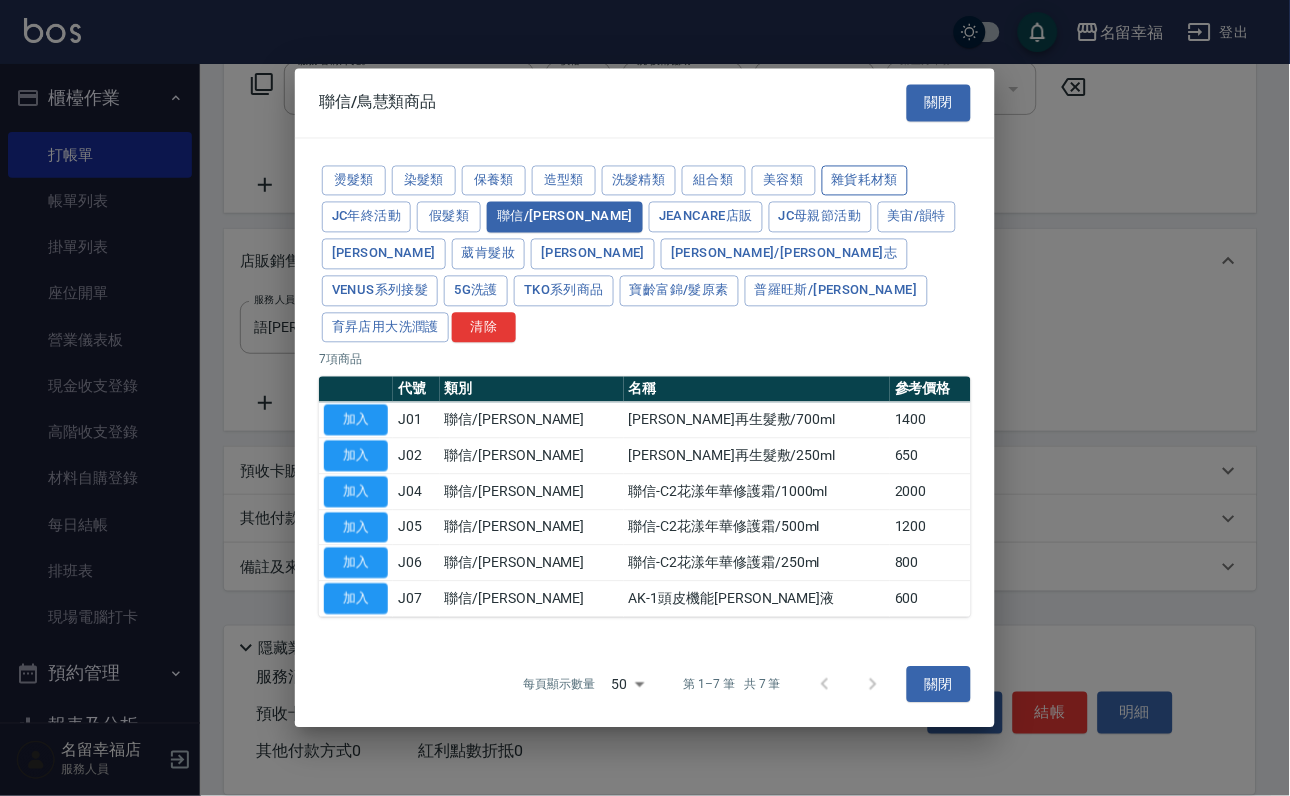 click on "雜貨耗材類" at bounding box center [865, 180] 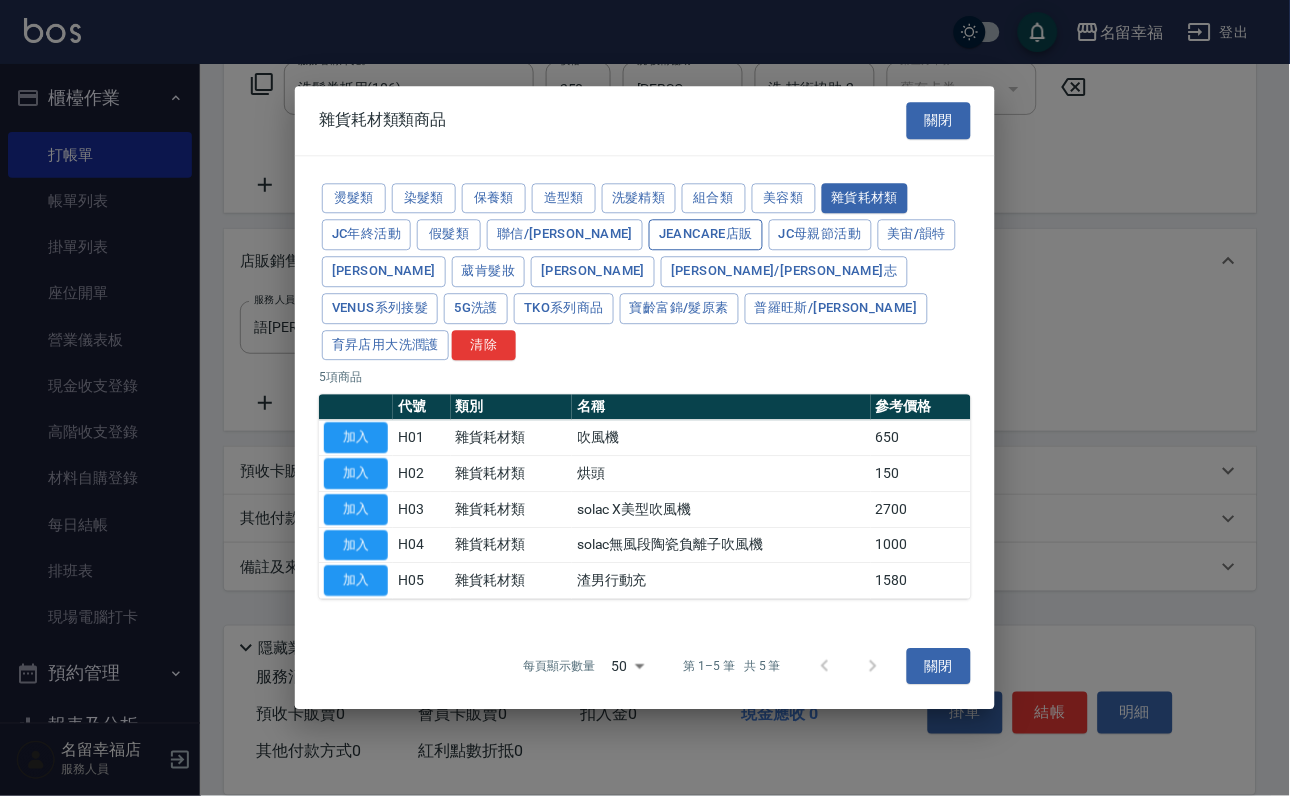 click on "JeanCare店販" at bounding box center [706, 235] 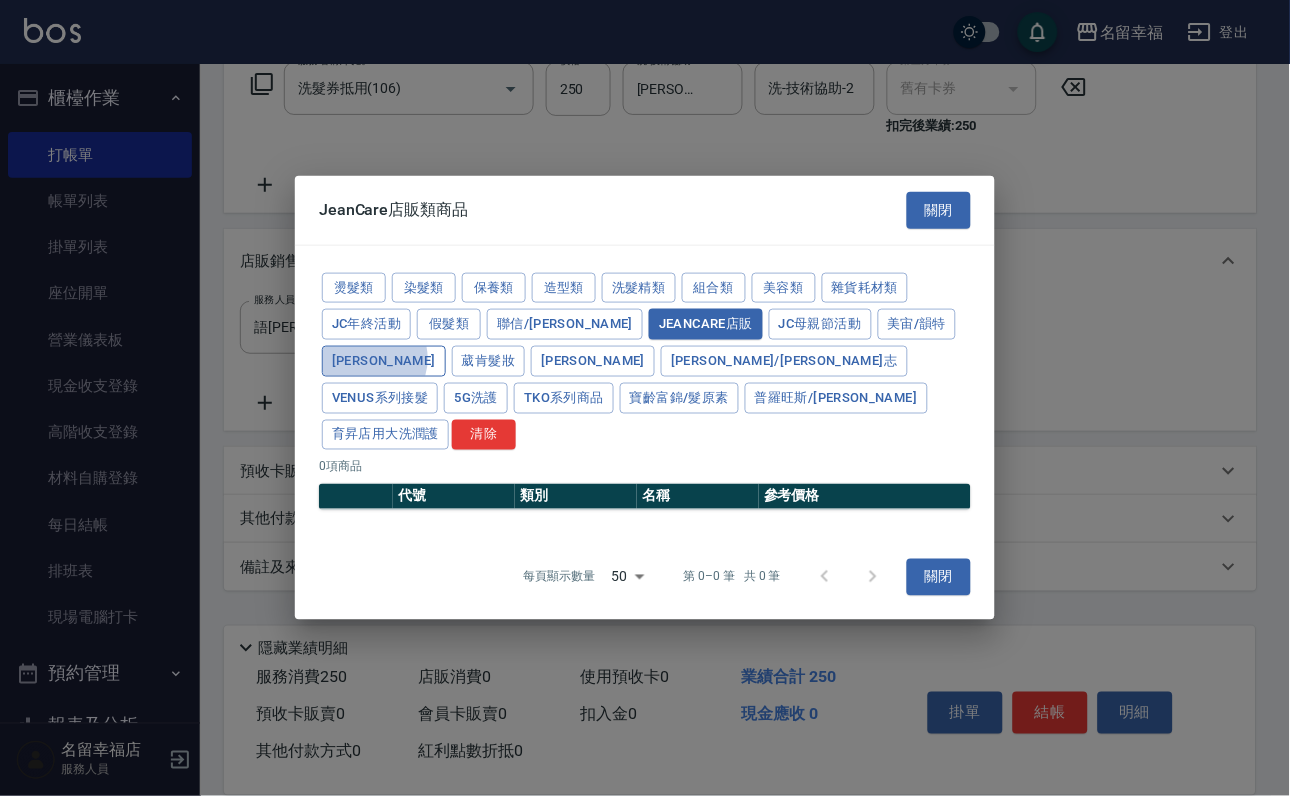 click on "[PERSON_NAME]" at bounding box center (384, 361) 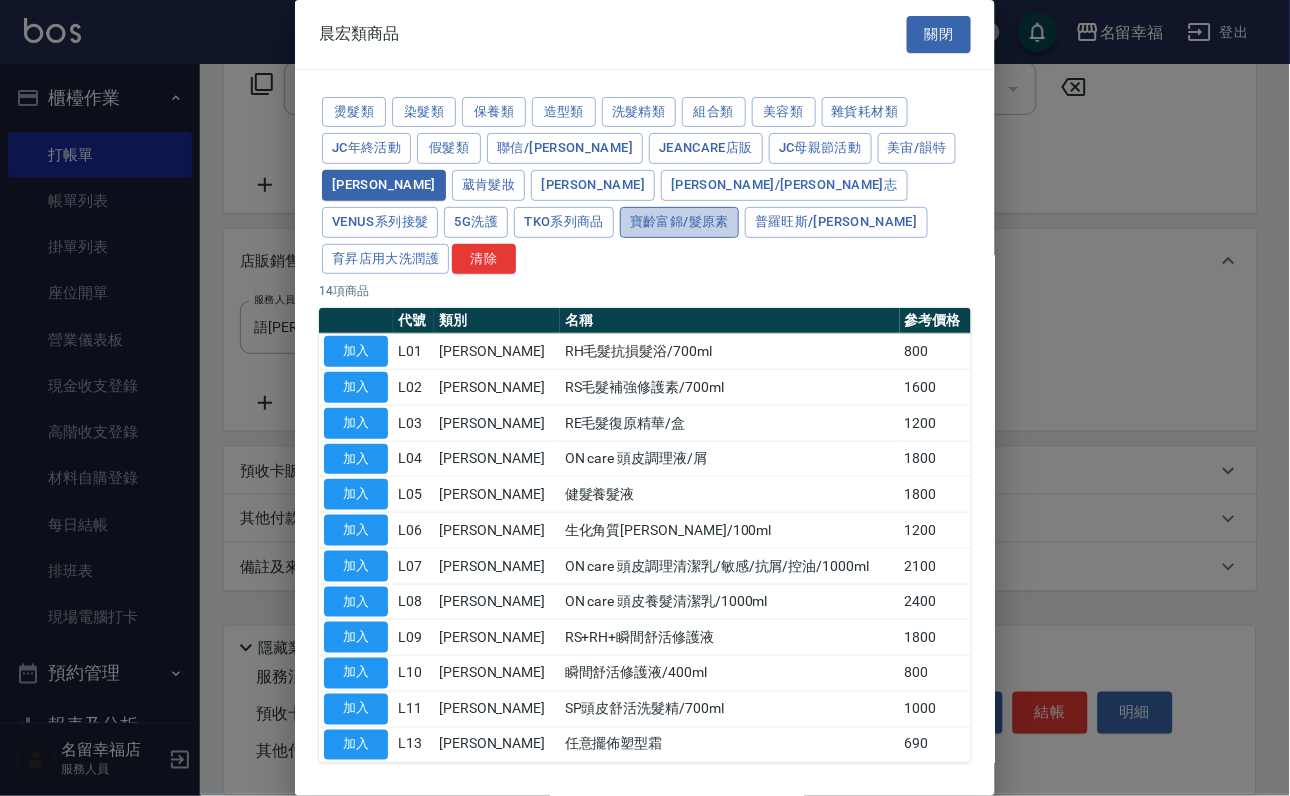 click on "寶齡富錦/髮原素" at bounding box center [679, 222] 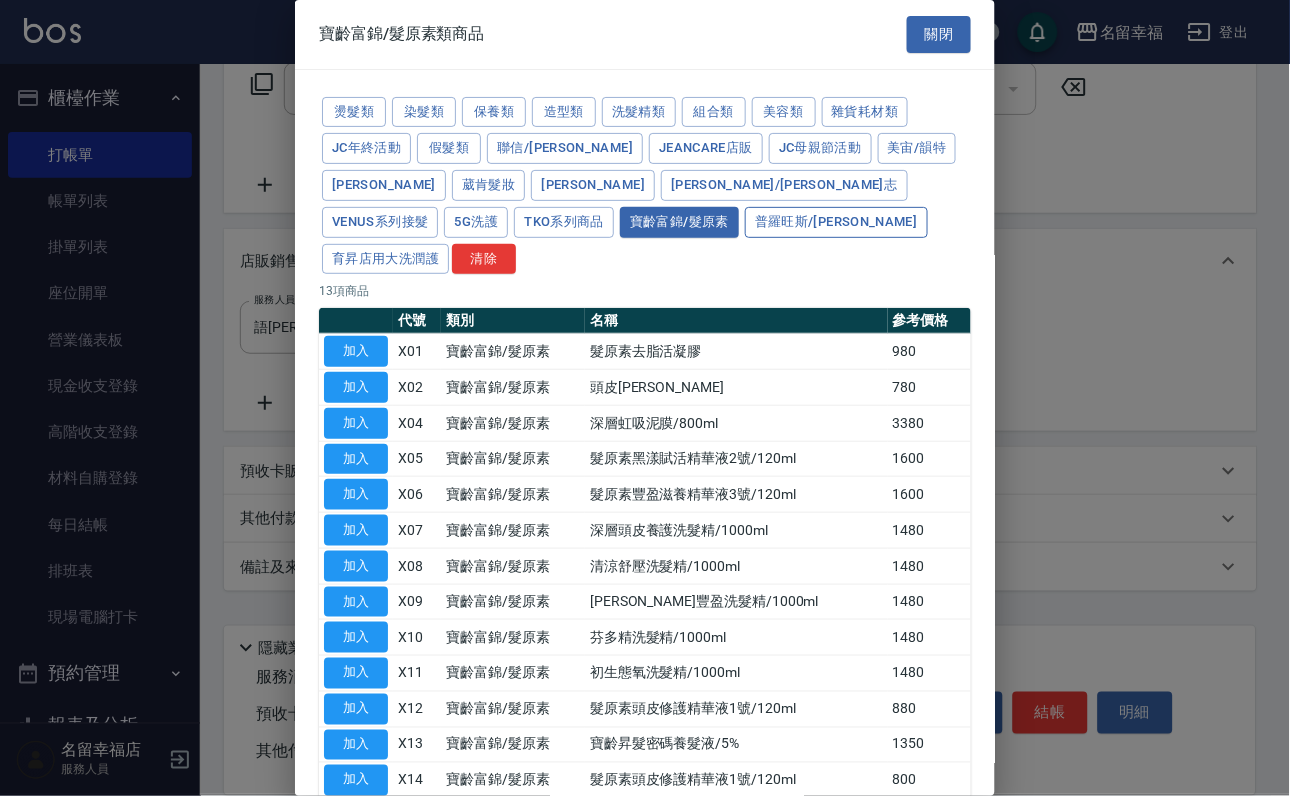 click on "普羅旺斯/[PERSON_NAME]" at bounding box center [836, 222] 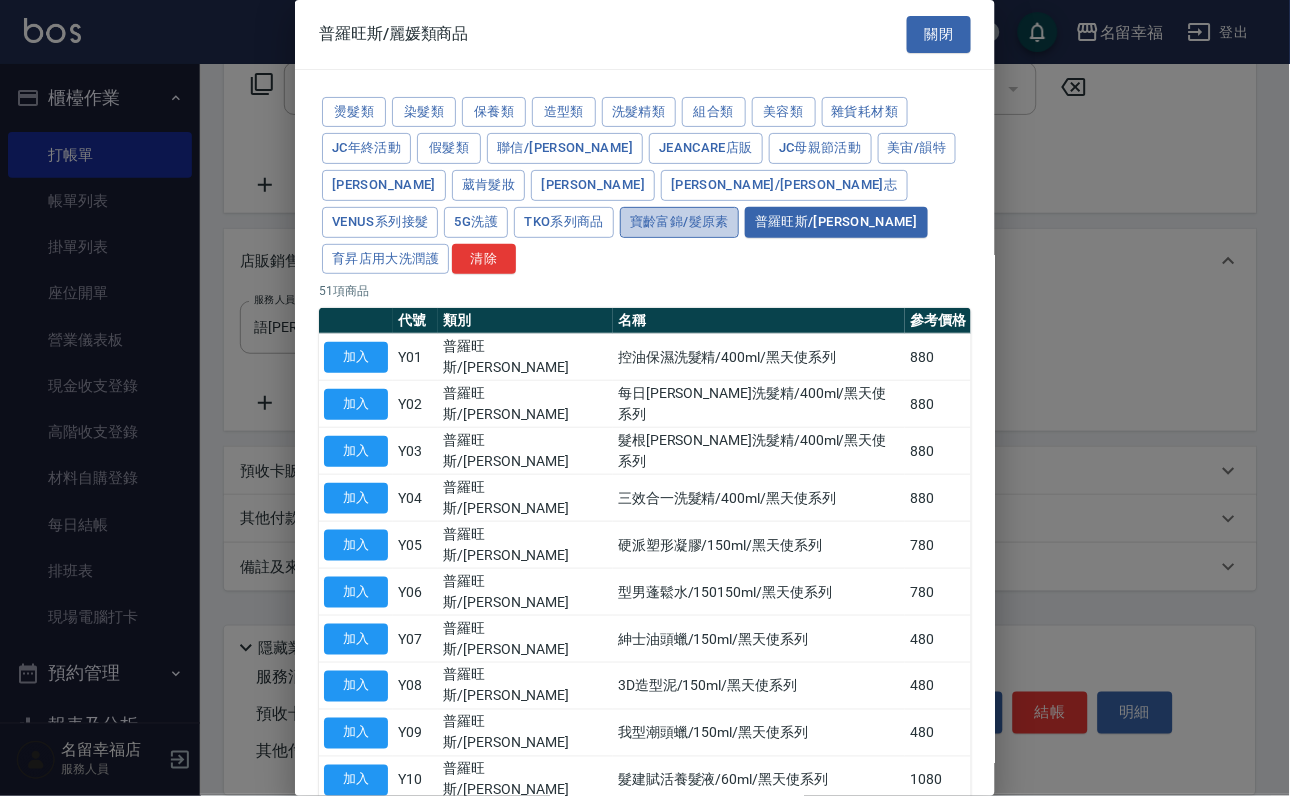 click on "寶齡富錦/髮原素" at bounding box center [679, 222] 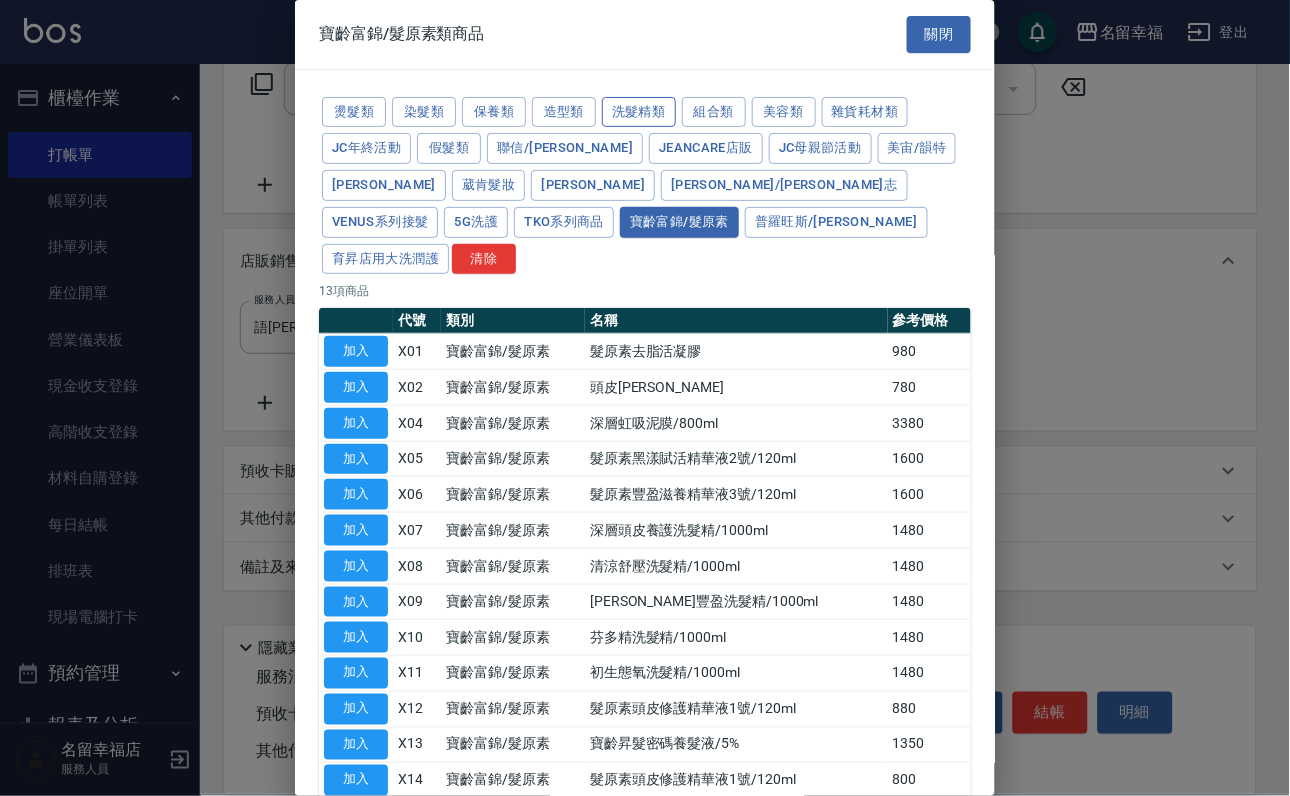click on "洗髮精類" at bounding box center (639, 112) 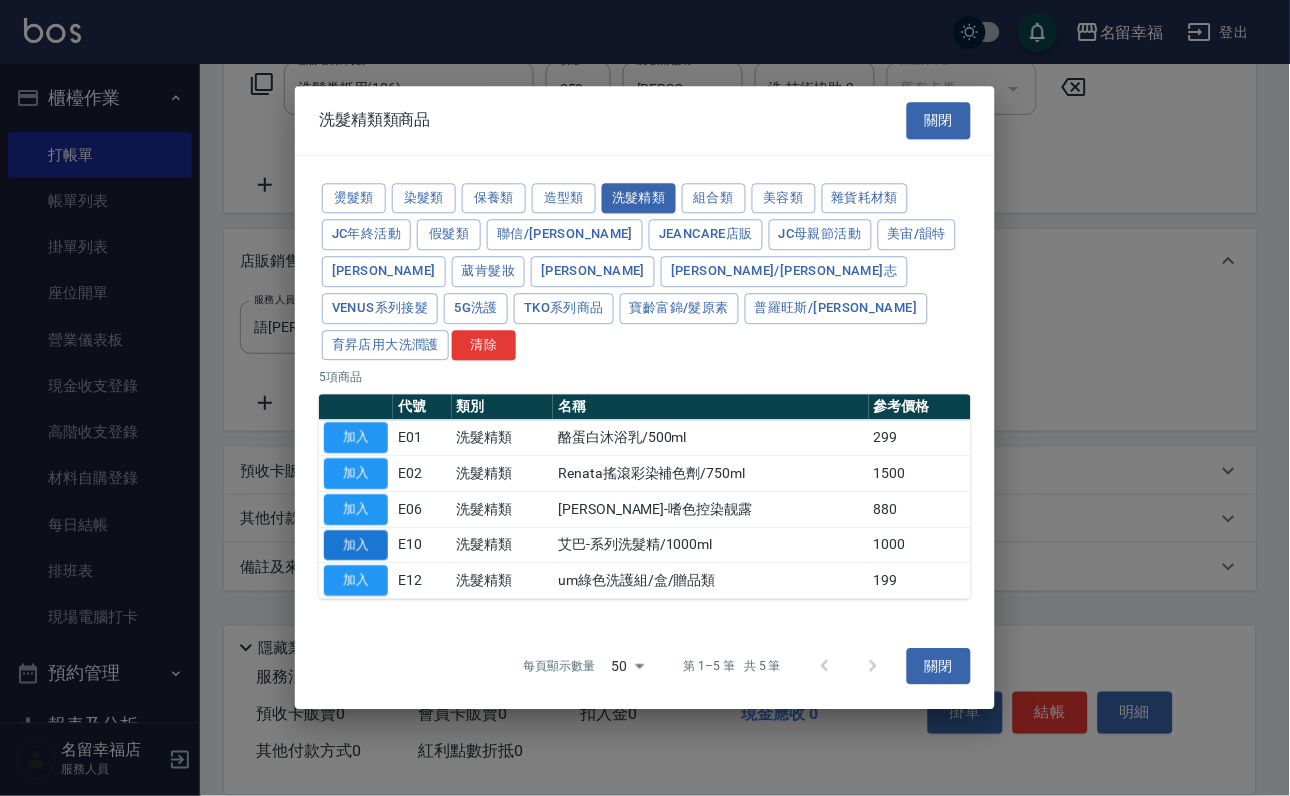 click on "加入" at bounding box center [356, 545] 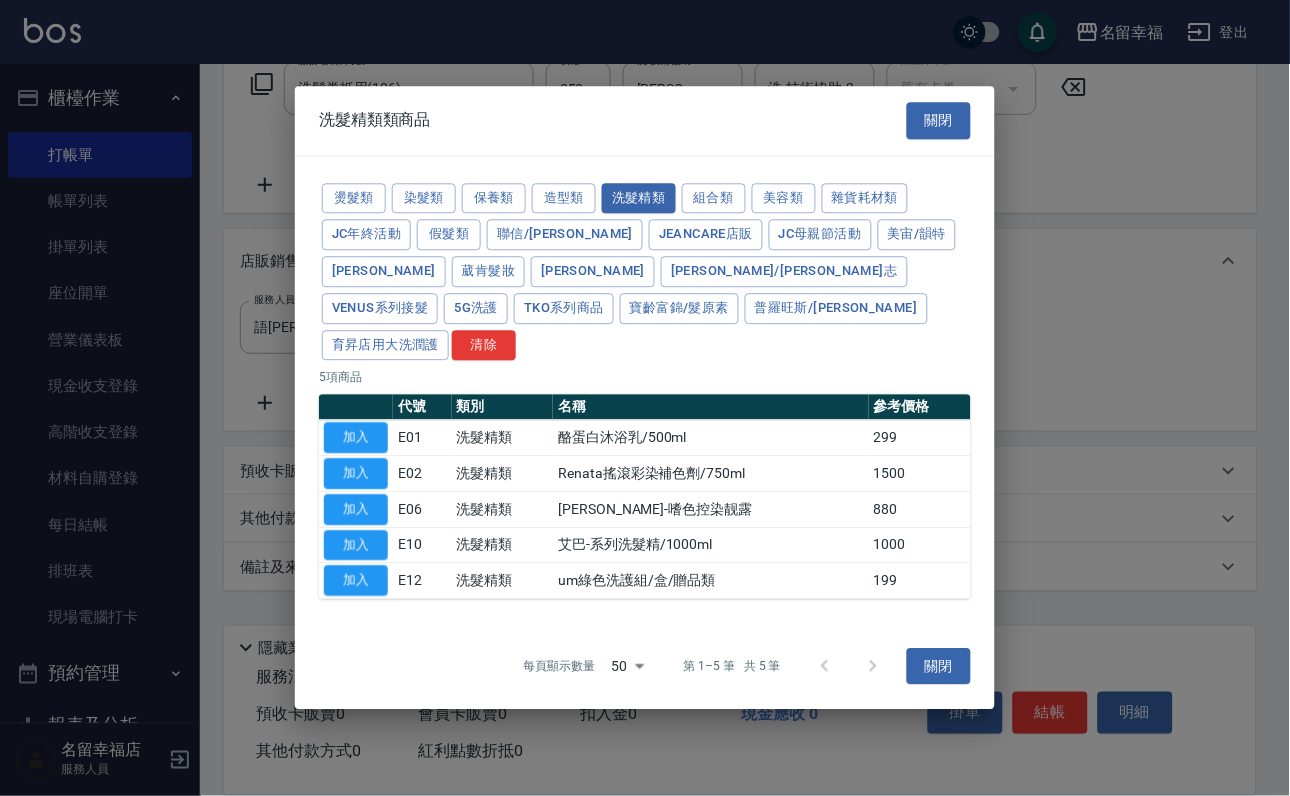 type on "艾巴-系列洗髮精/1000ml" 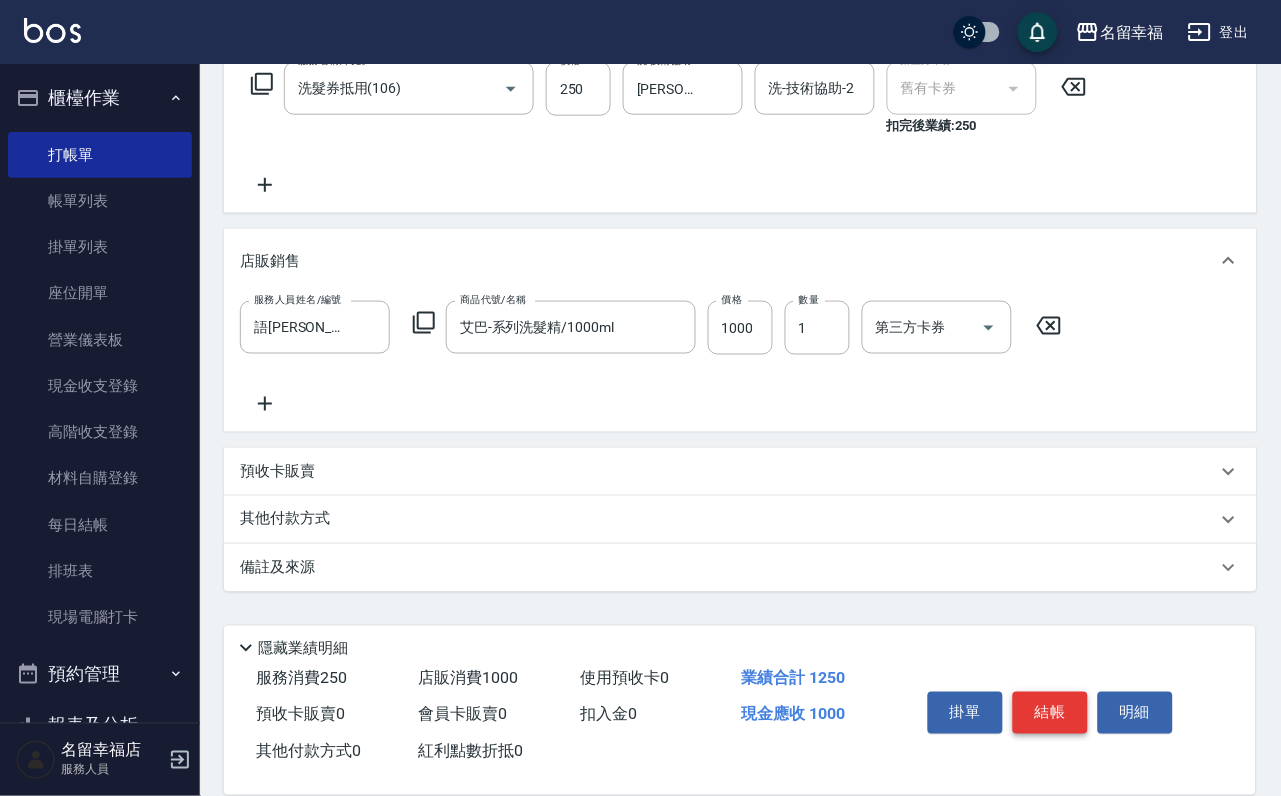 click on "結帳" at bounding box center (1050, 713) 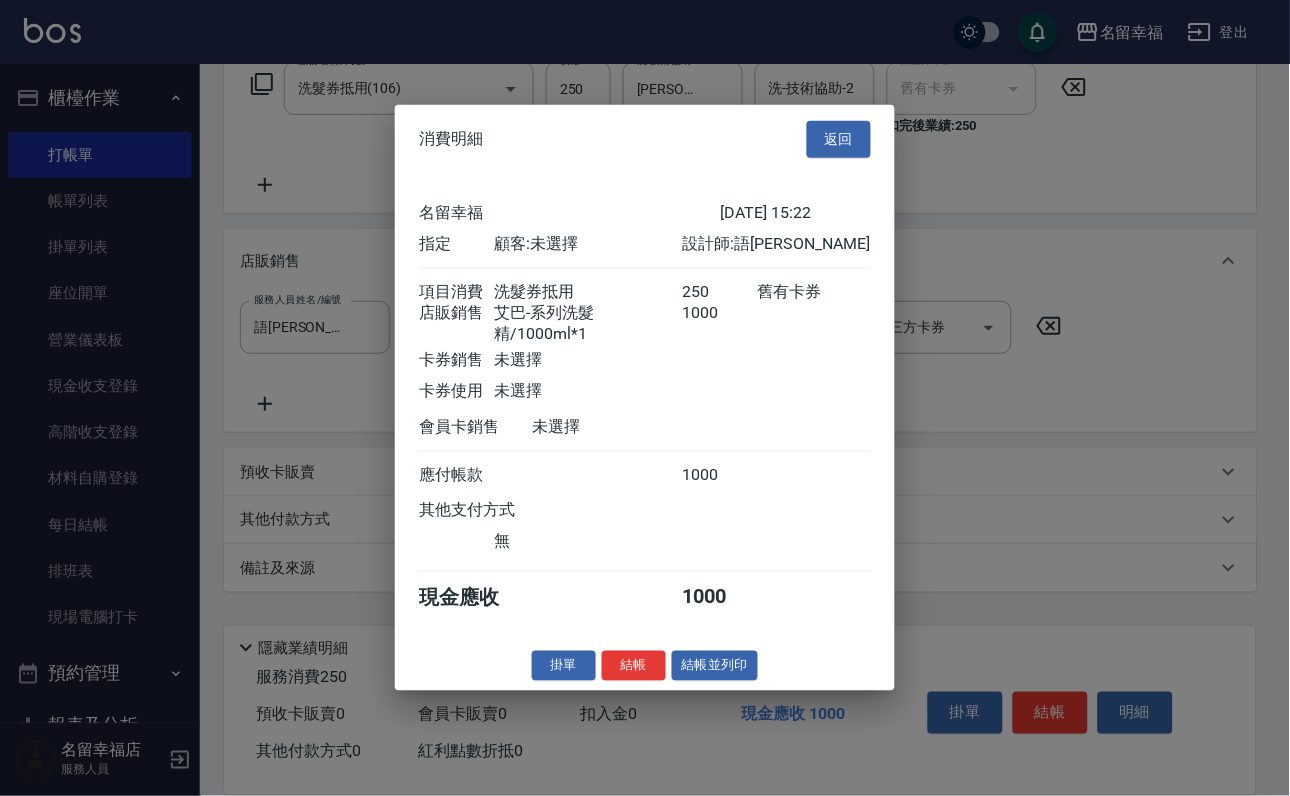 scroll, scrollTop: 0, scrollLeft: 0, axis: both 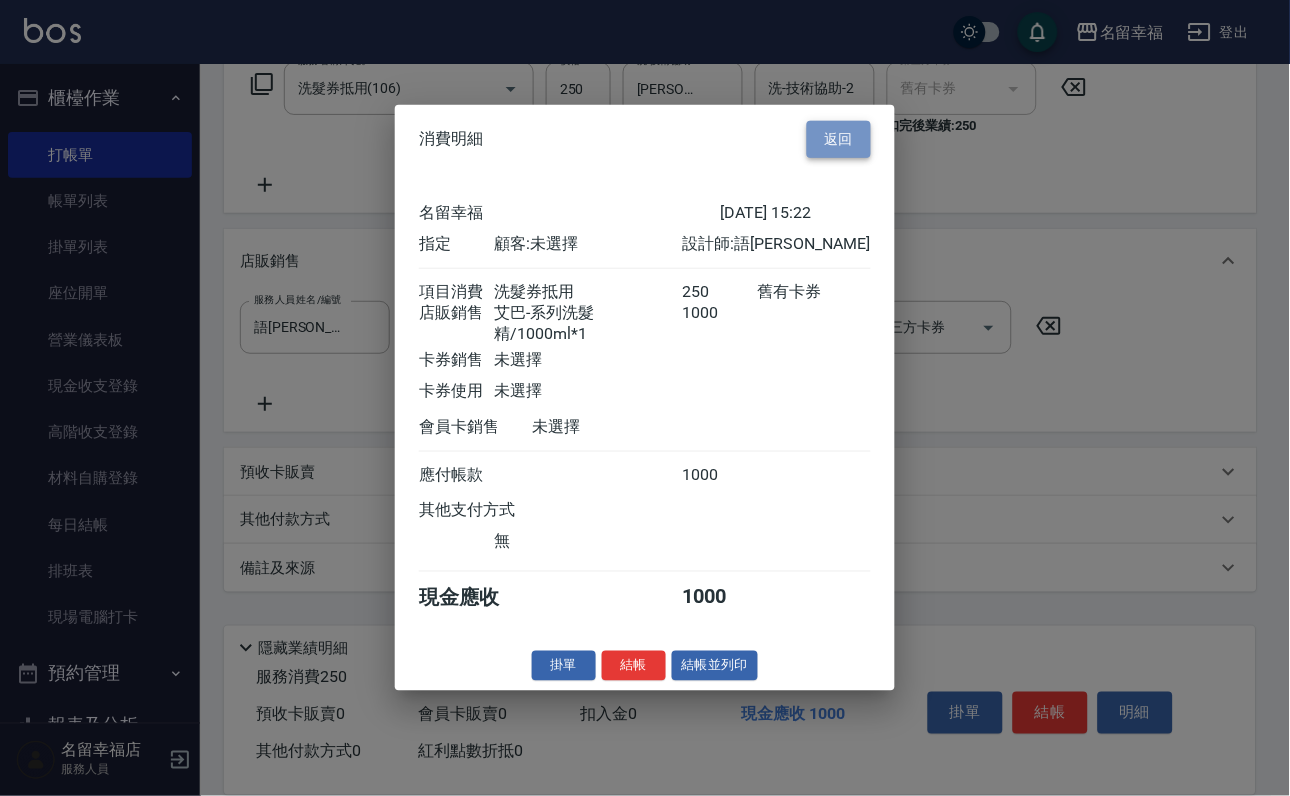 click on "返回" at bounding box center (839, 139) 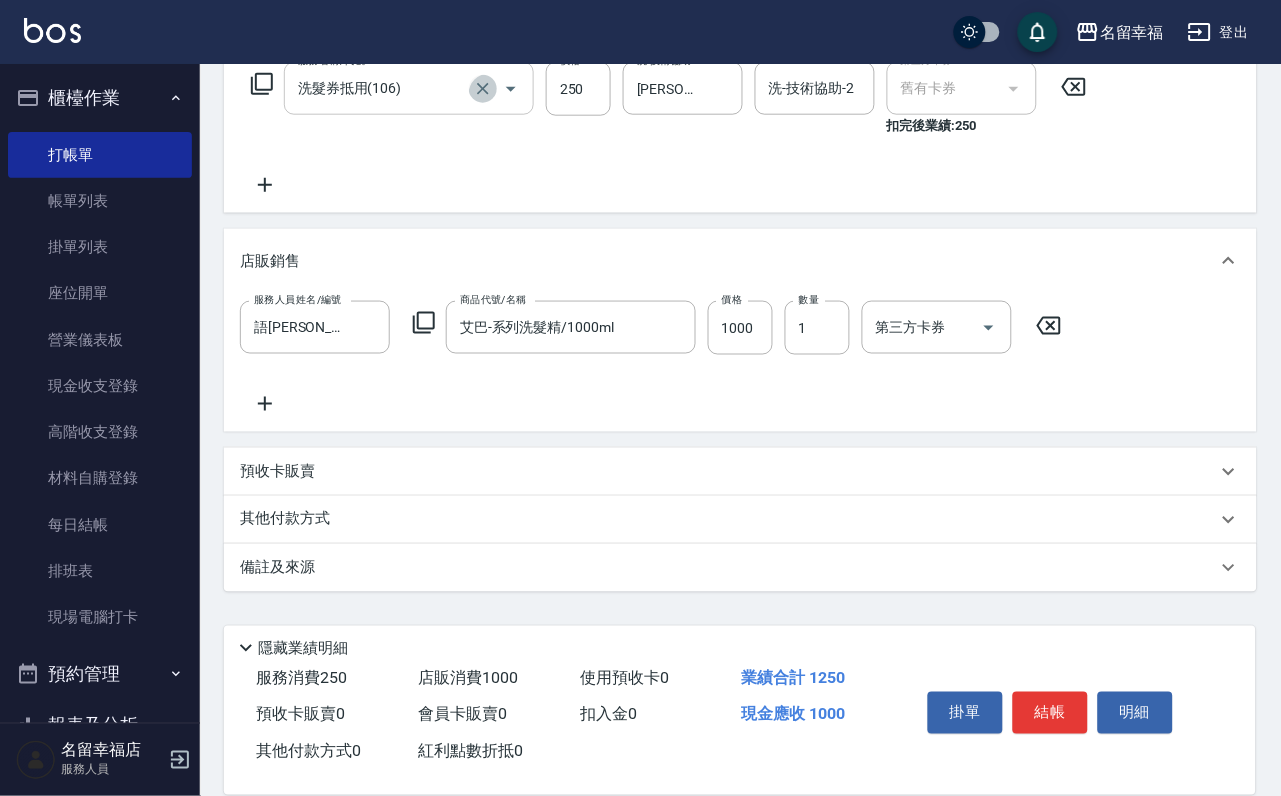 click 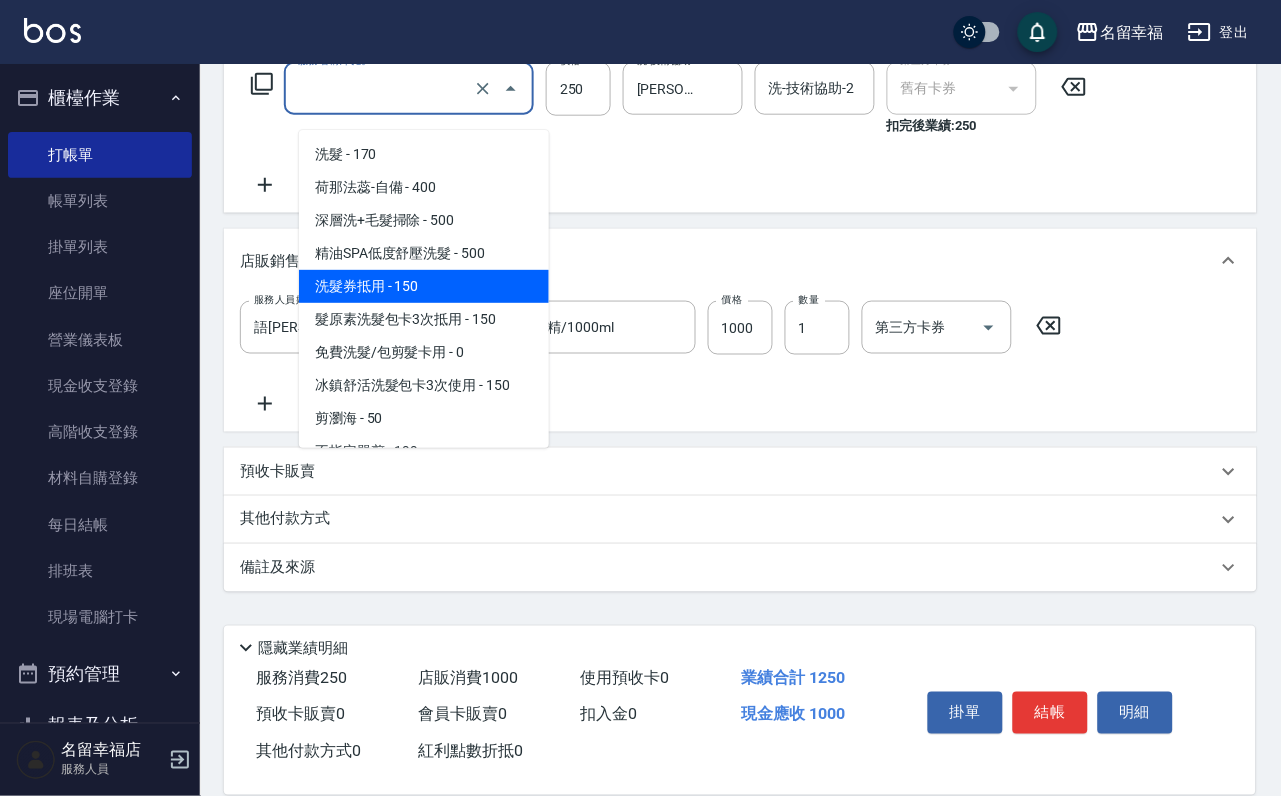 drag, startPoint x: 425, startPoint y: 109, endPoint x: 444, endPoint y: 104, distance: 19.646883 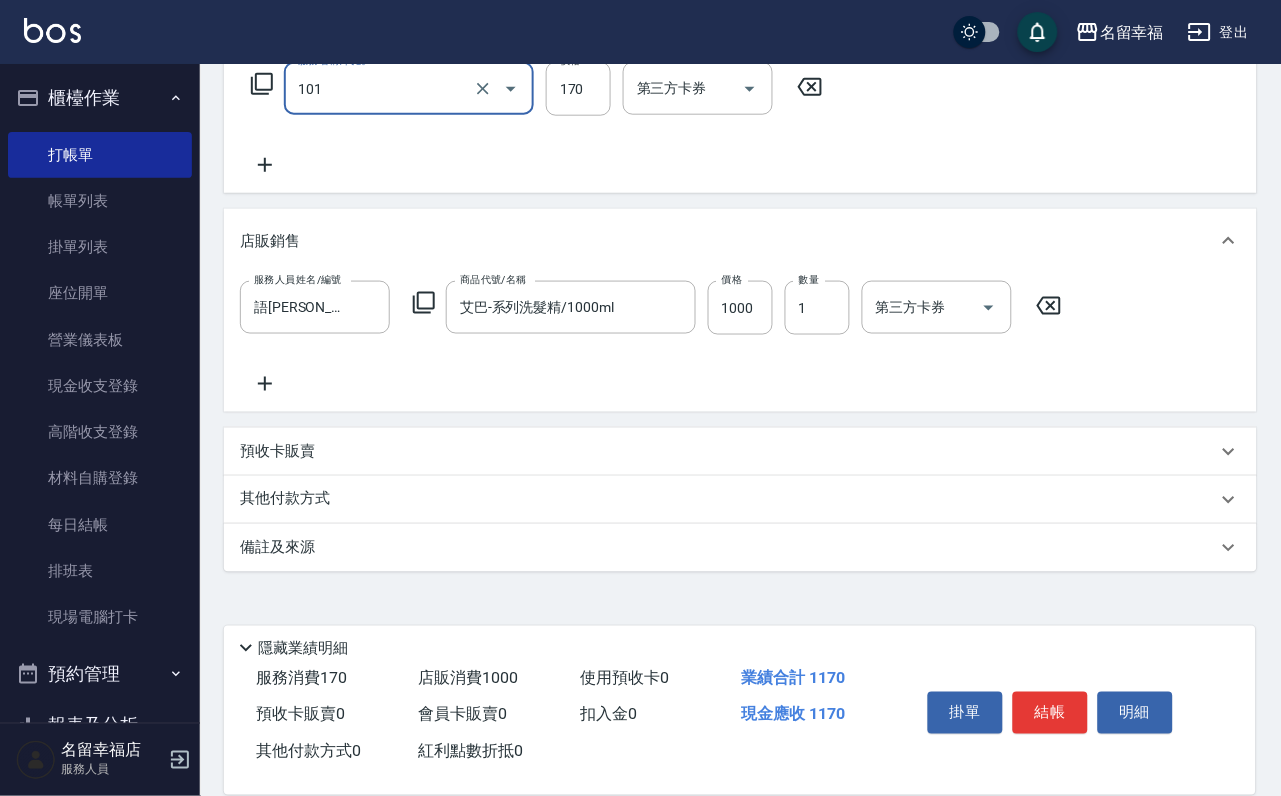 type on "洗髮(101)" 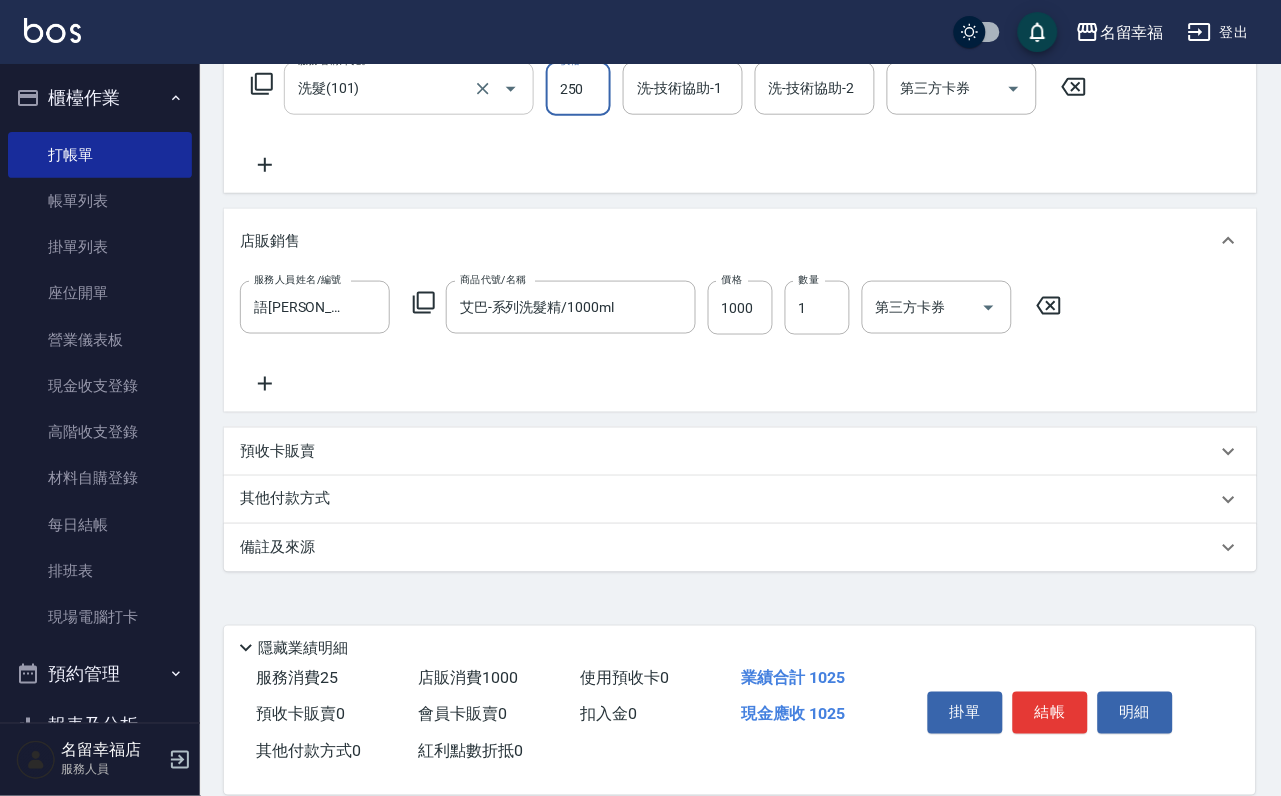 type on "250" 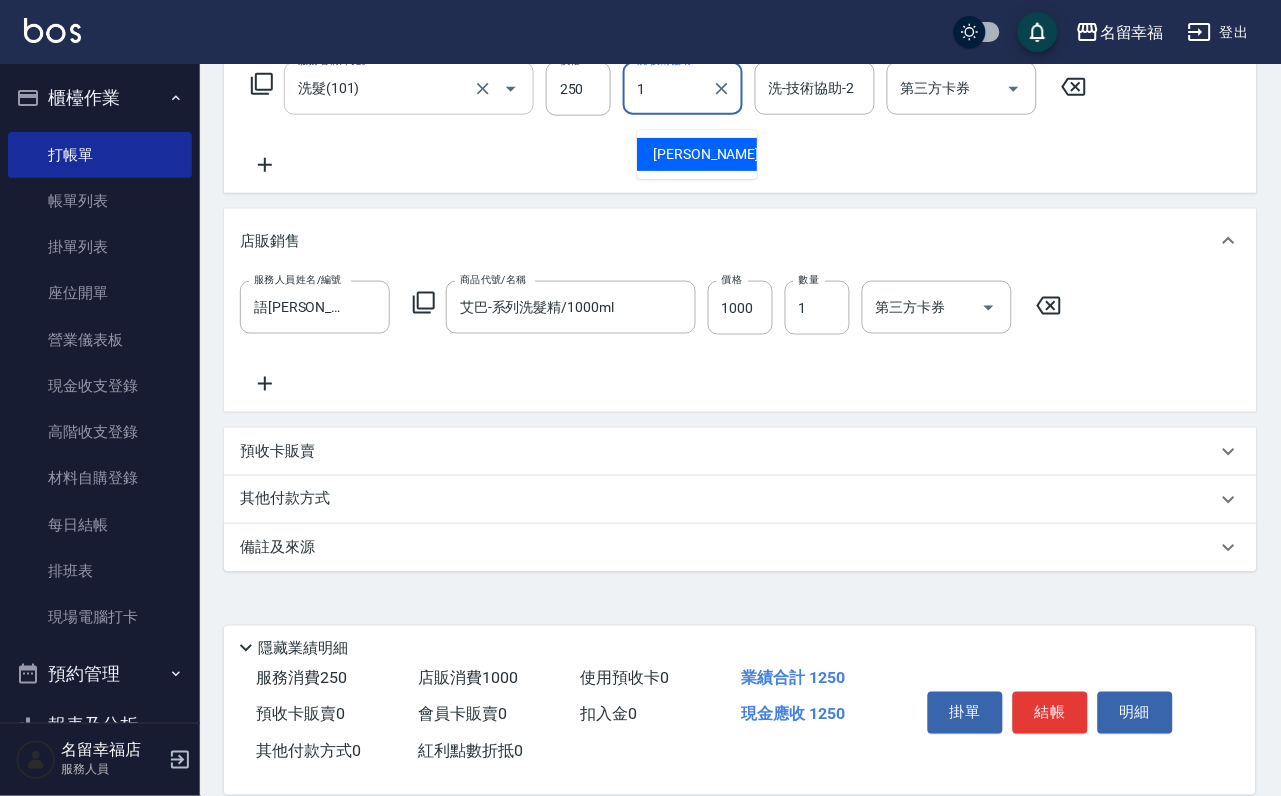 type on "[PERSON_NAME]-1" 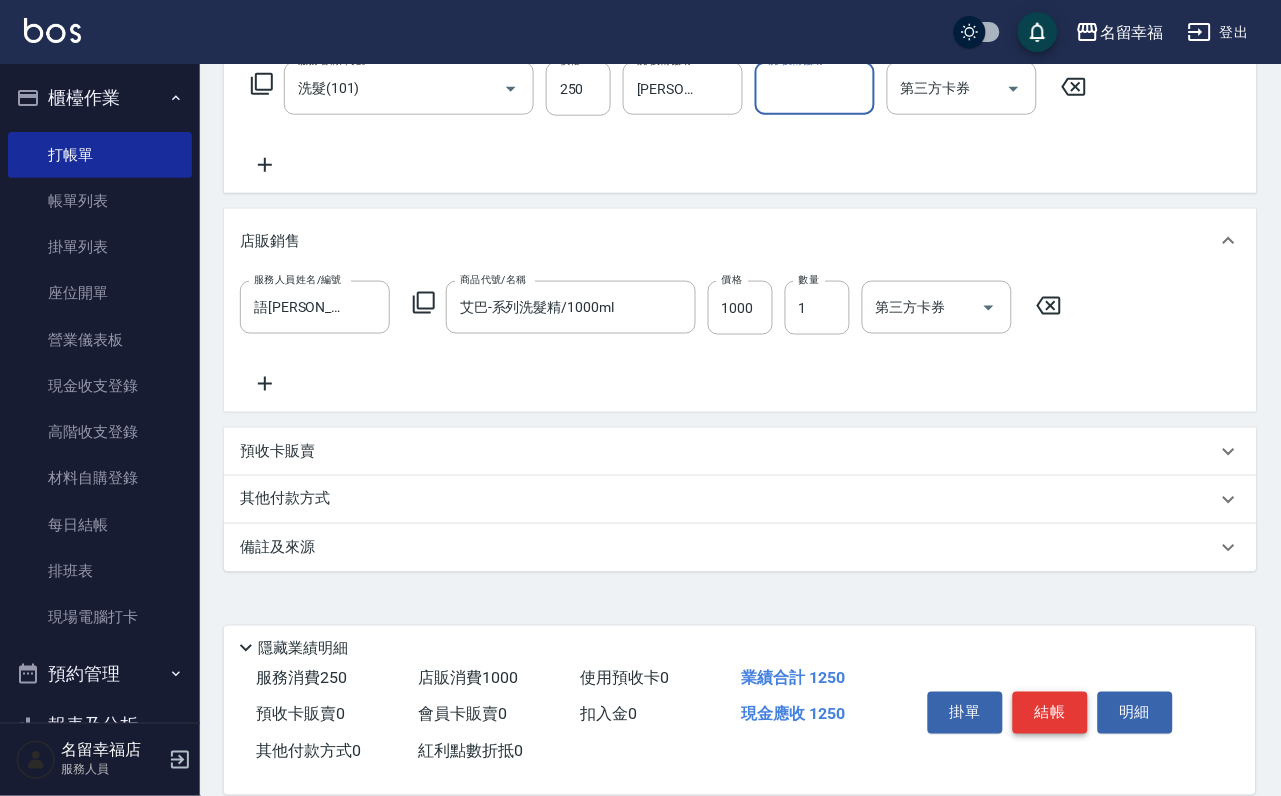 click on "結帳" at bounding box center (1050, 713) 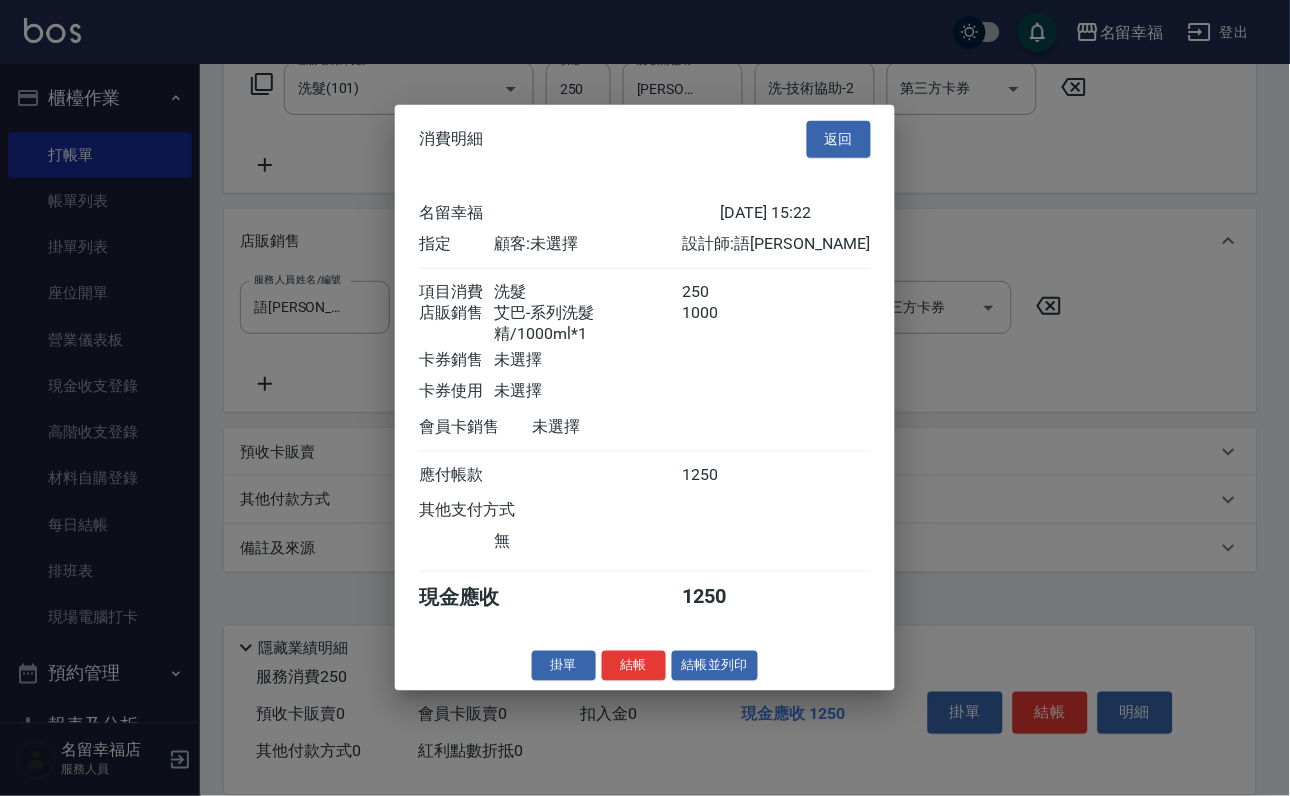 scroll, scrollTop: 237, scrollLeft: 0, axis: vertical 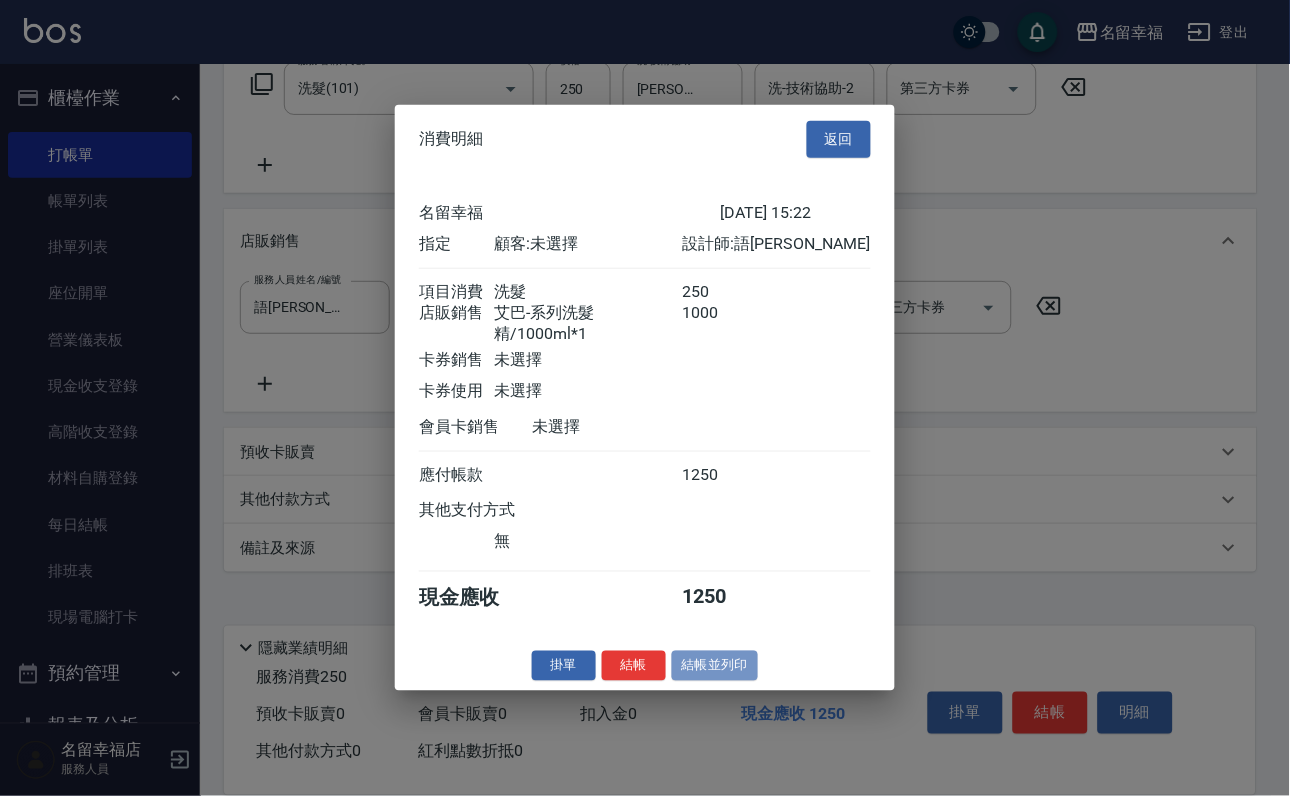 drag, startPoint x: 689, startPoint y: 774, endPoint x: 703, endPoint y: 764, distance: 17.20465 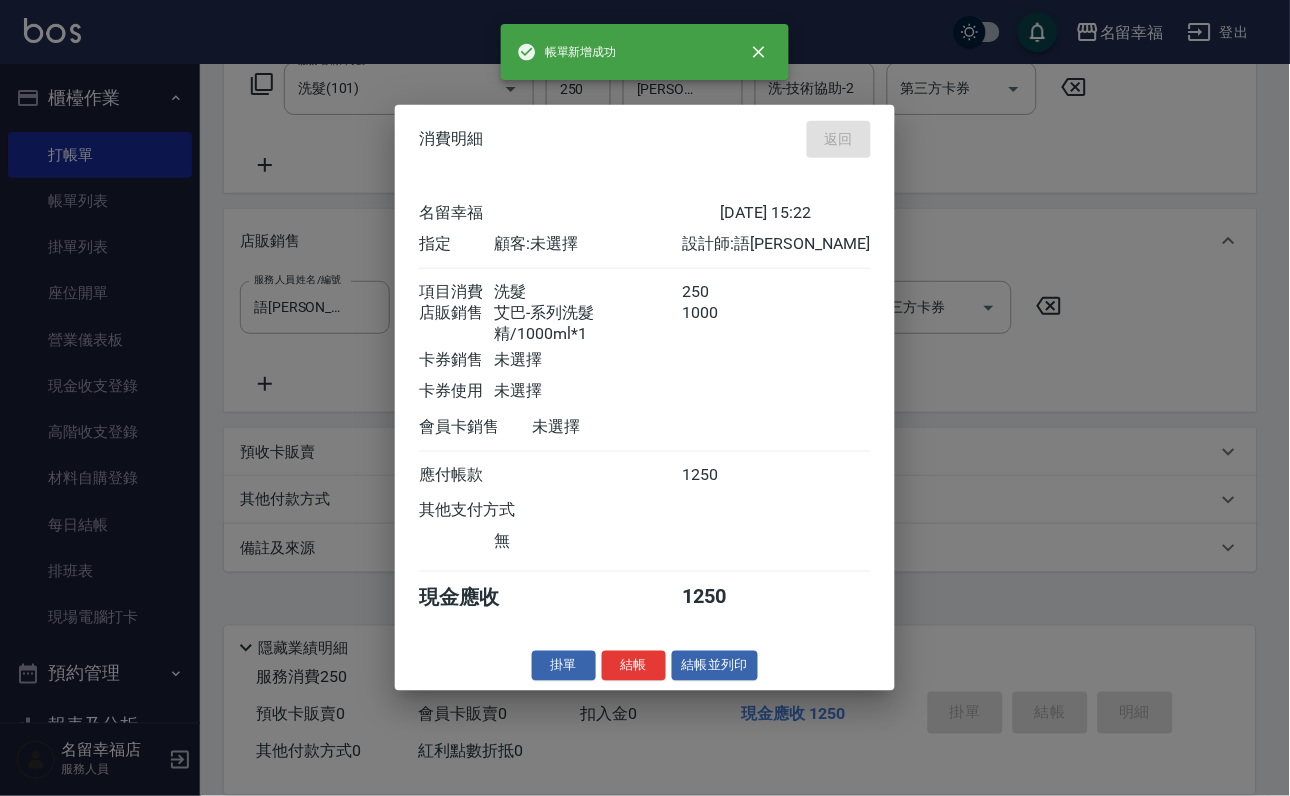 type on "[DATE] 15:26" 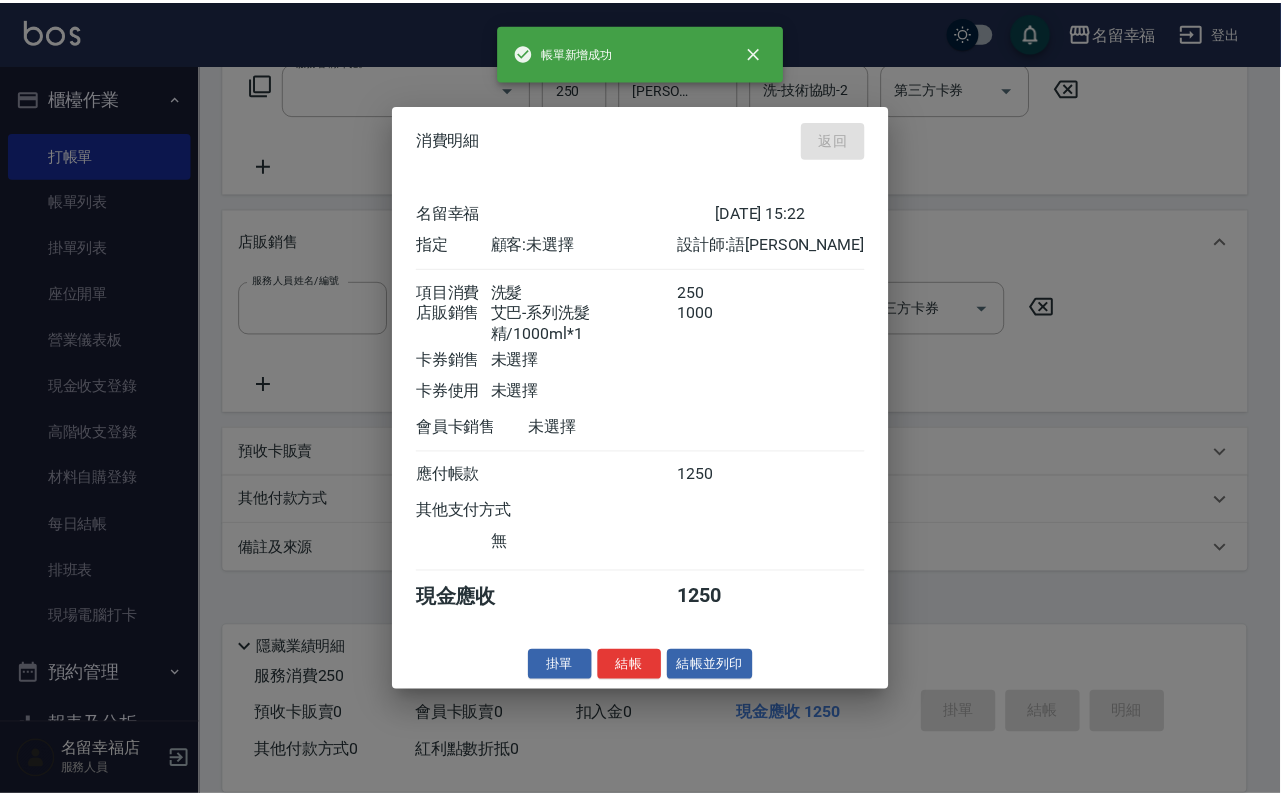scroll, scrollTop: 0, scrollLeft: 0, axis: both 